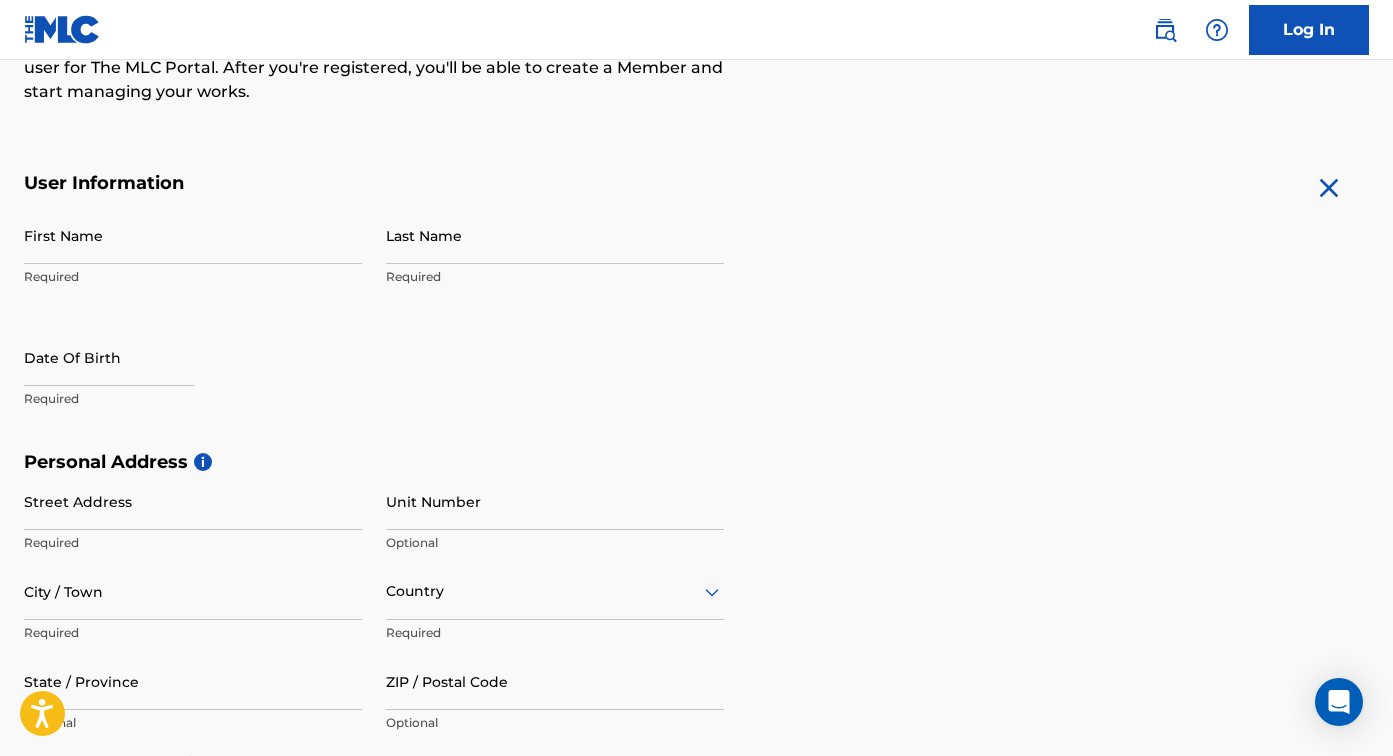scroll, scrollTop: 289, scrollLeft: 0, axis: vertical 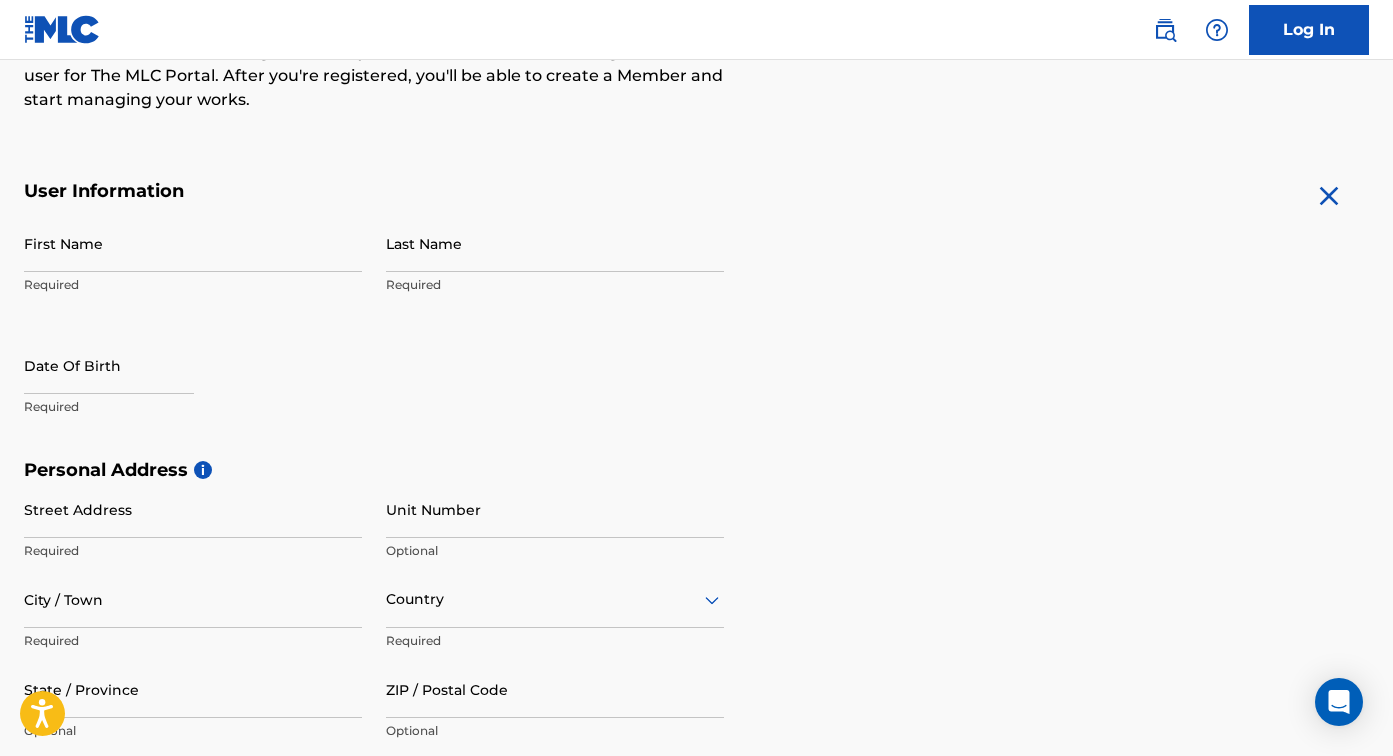 click on "Required" at bounding box center [193, 285] 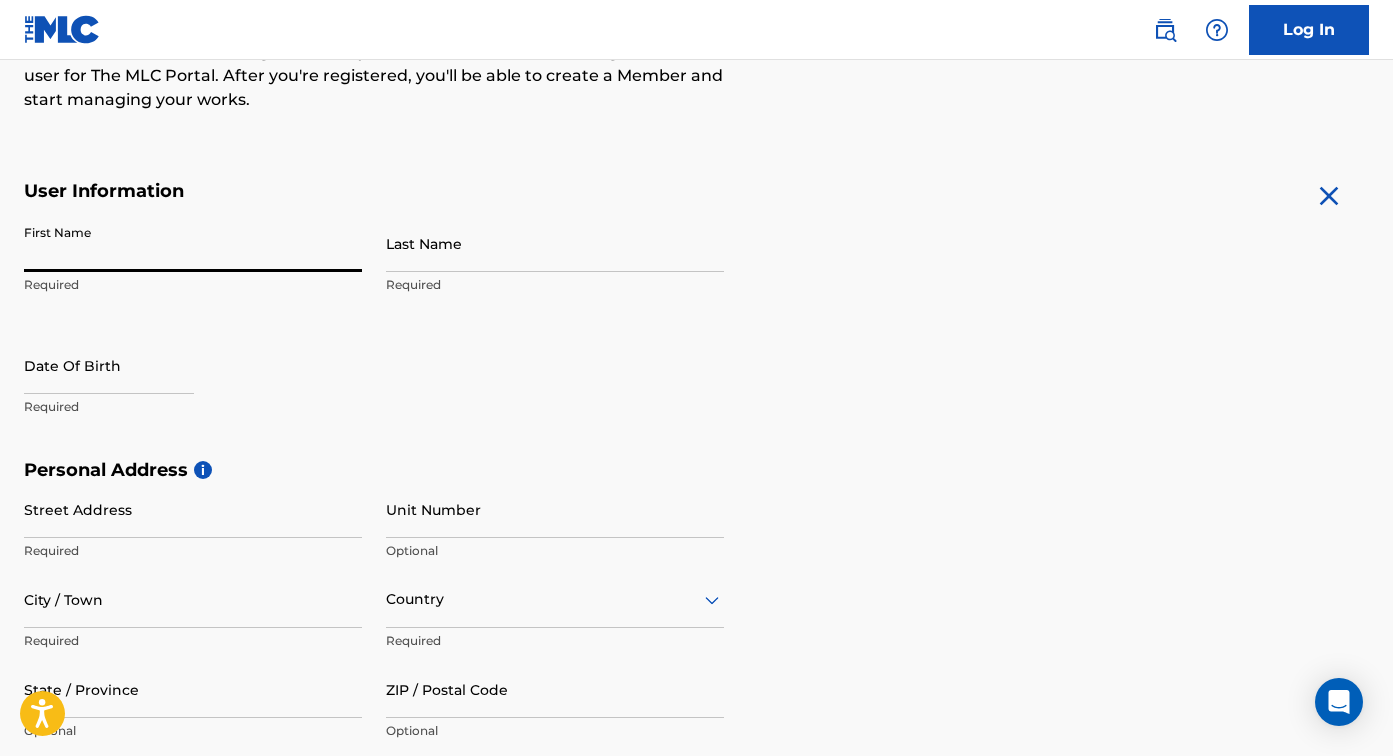 click on "First Name" at bounding box center [193, 243] 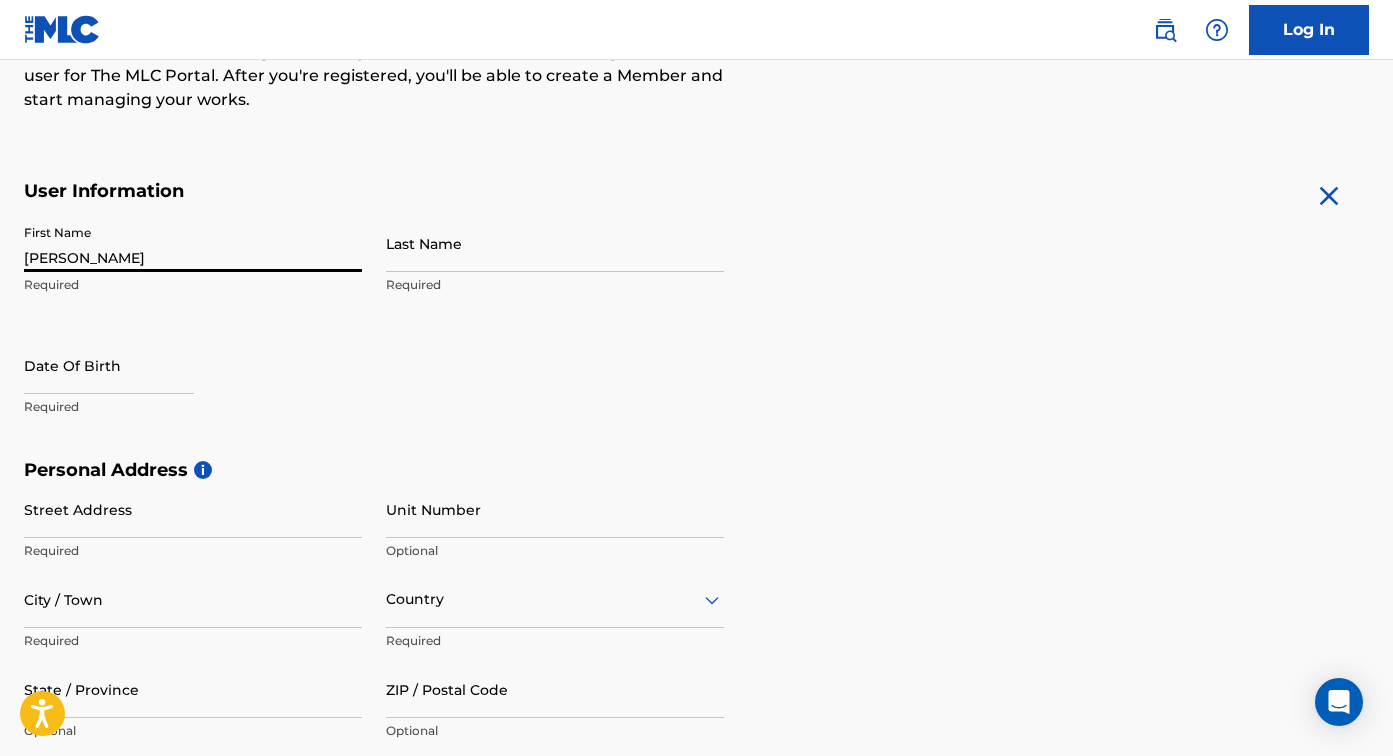 type on "[PERSON_NAME]" 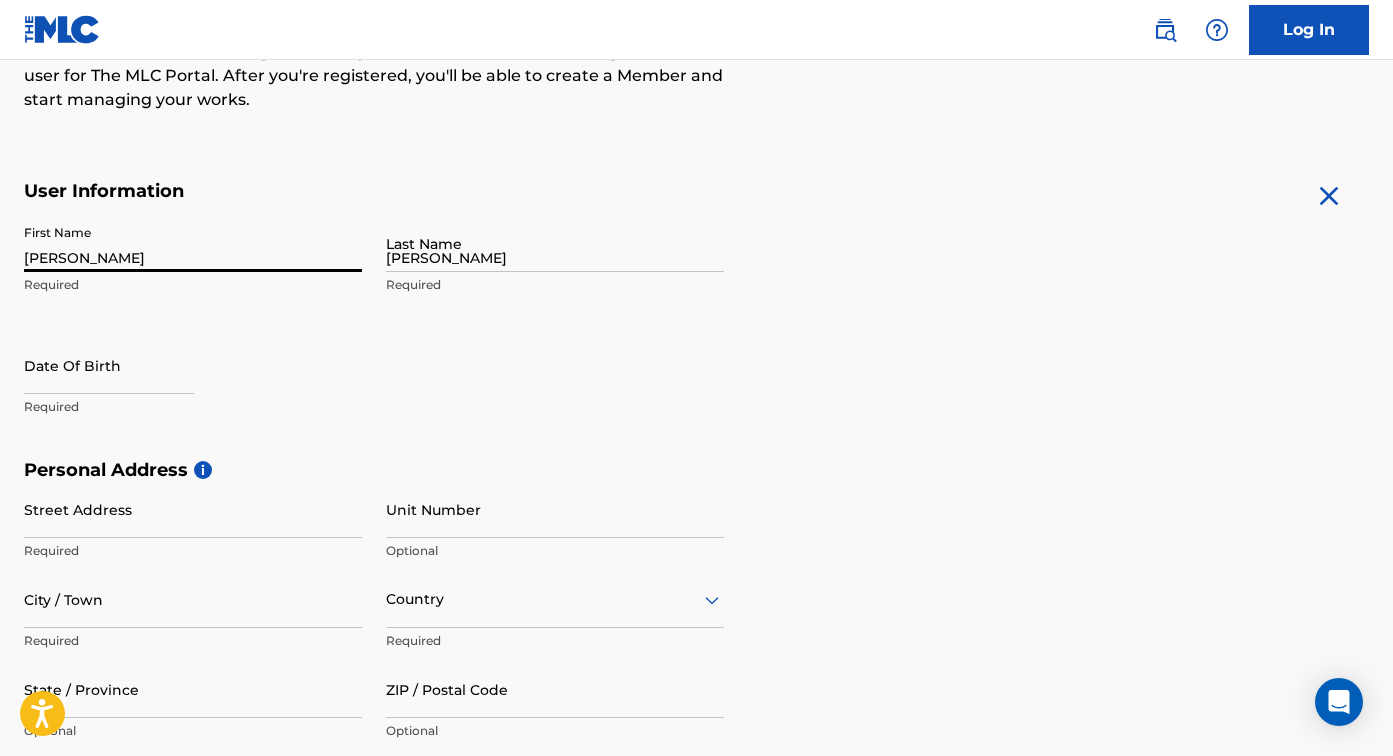 type on "[STREET_ADDRESS]" 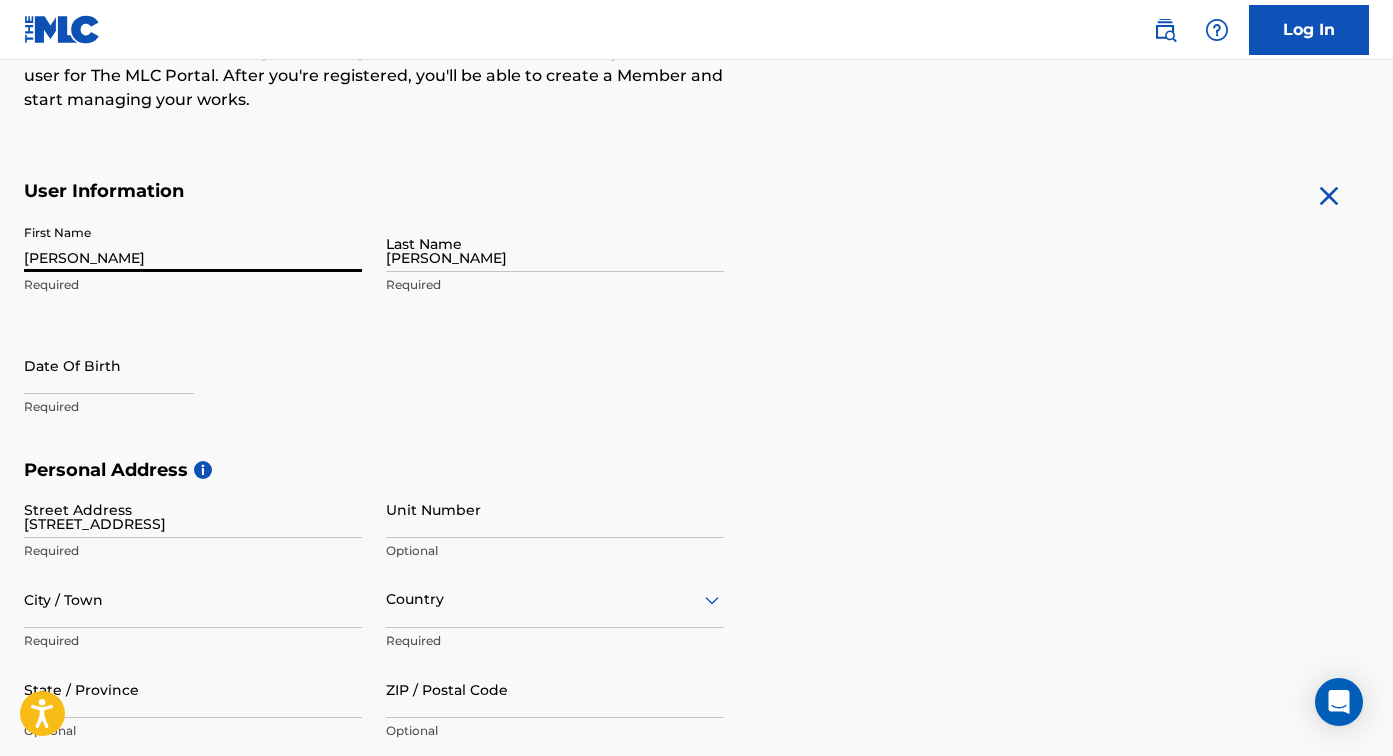 type on "[GEOGRAPHIC_DATA]" 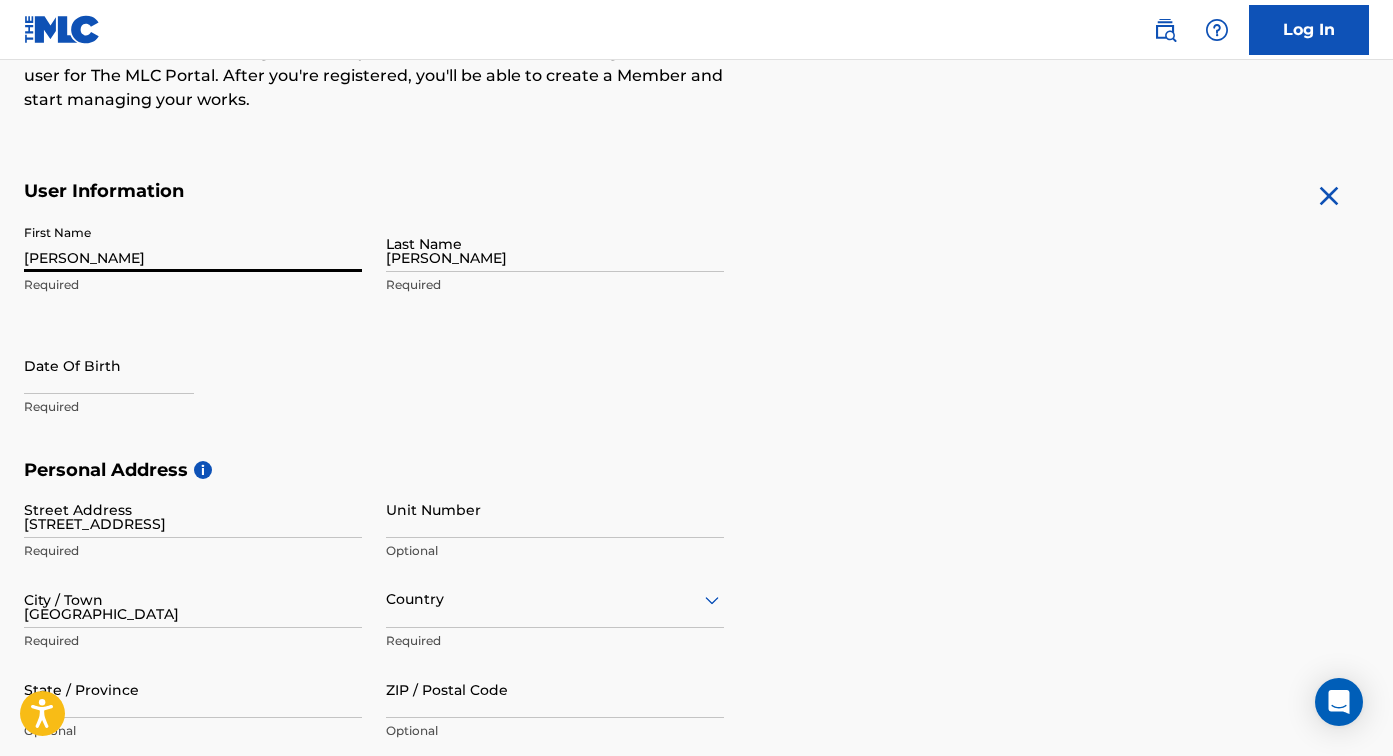 type on "[GEOGRAPHIC_DATA] - [US_STATE]" 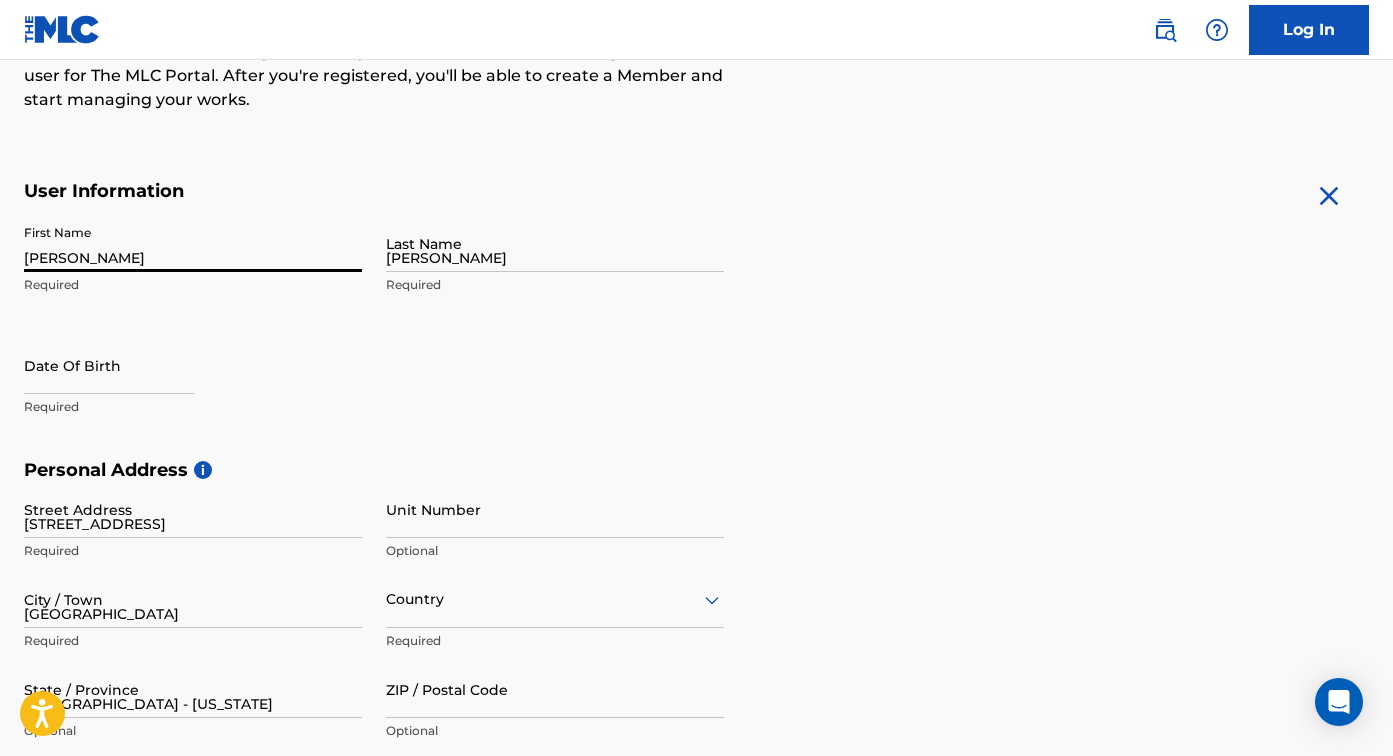 type on "77048" 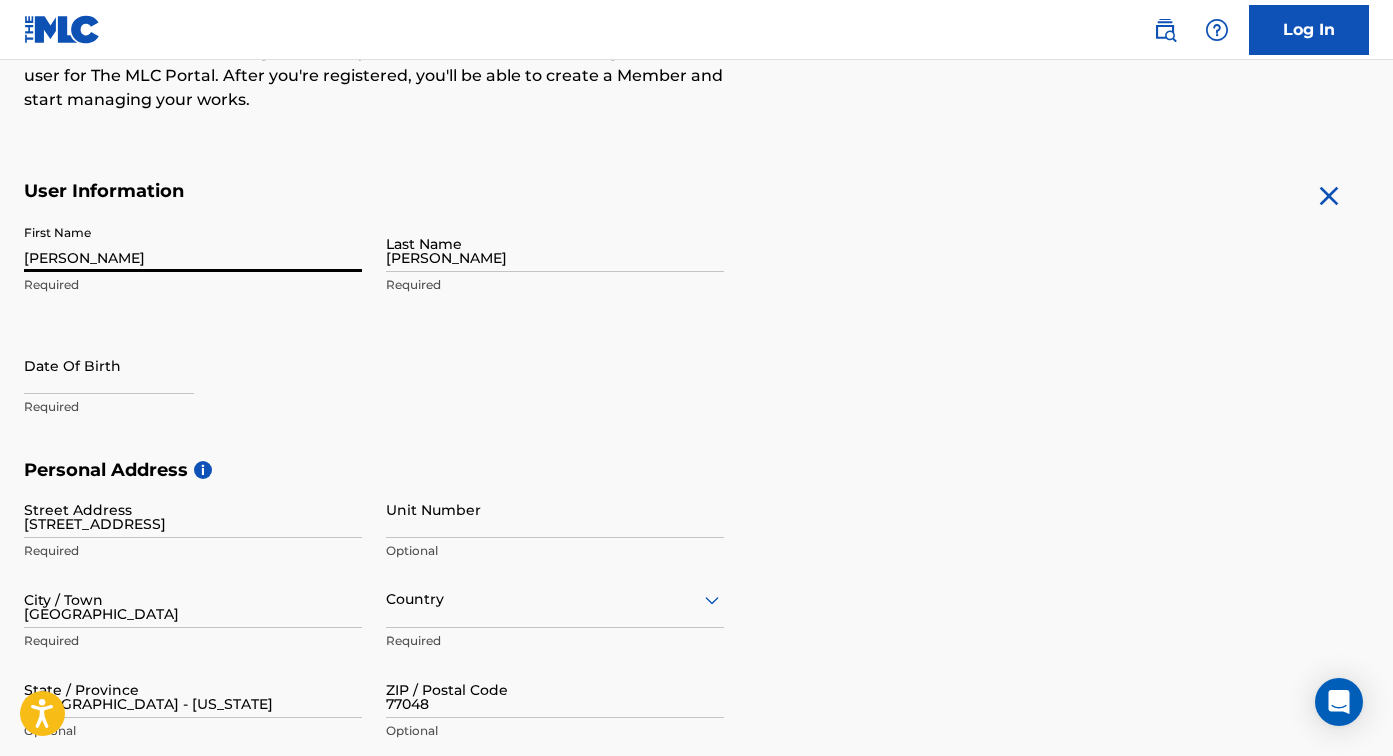 type on "832" 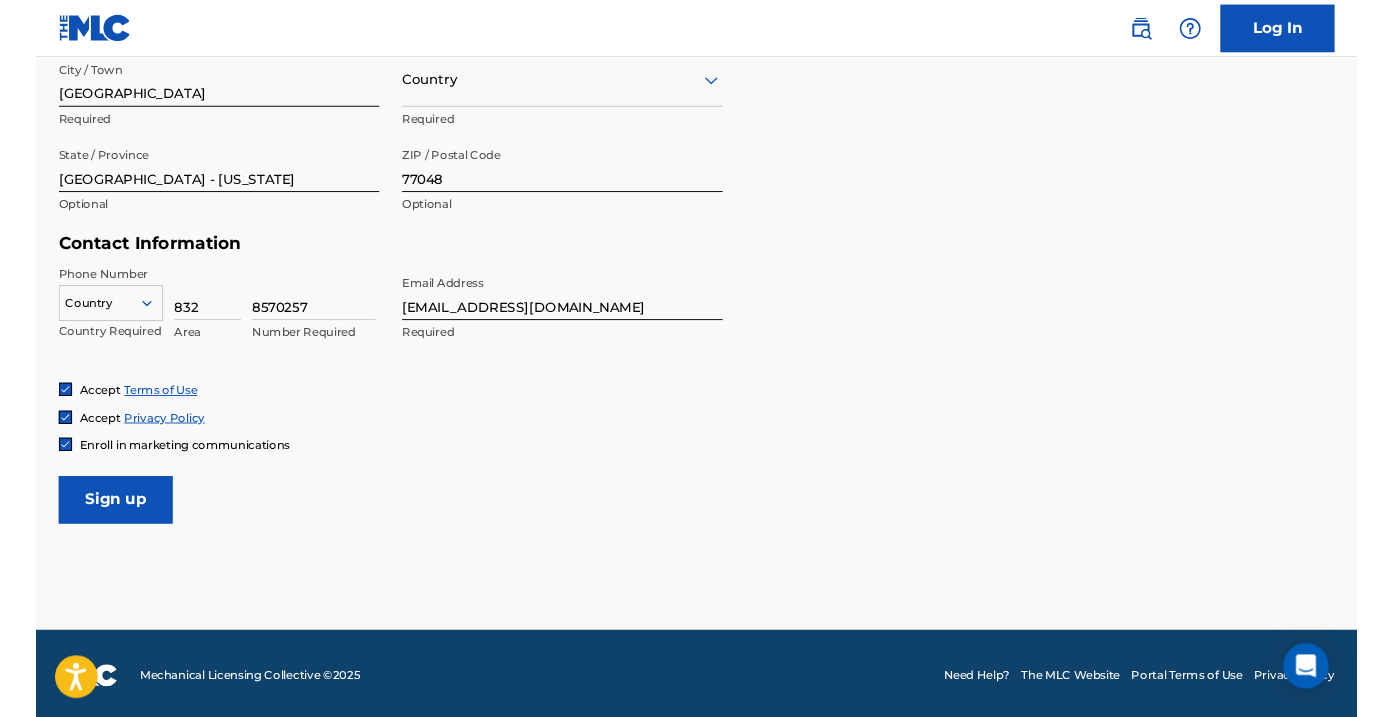 scroll, scrollTop: 807, scrollLeft: 0, axis: vertical 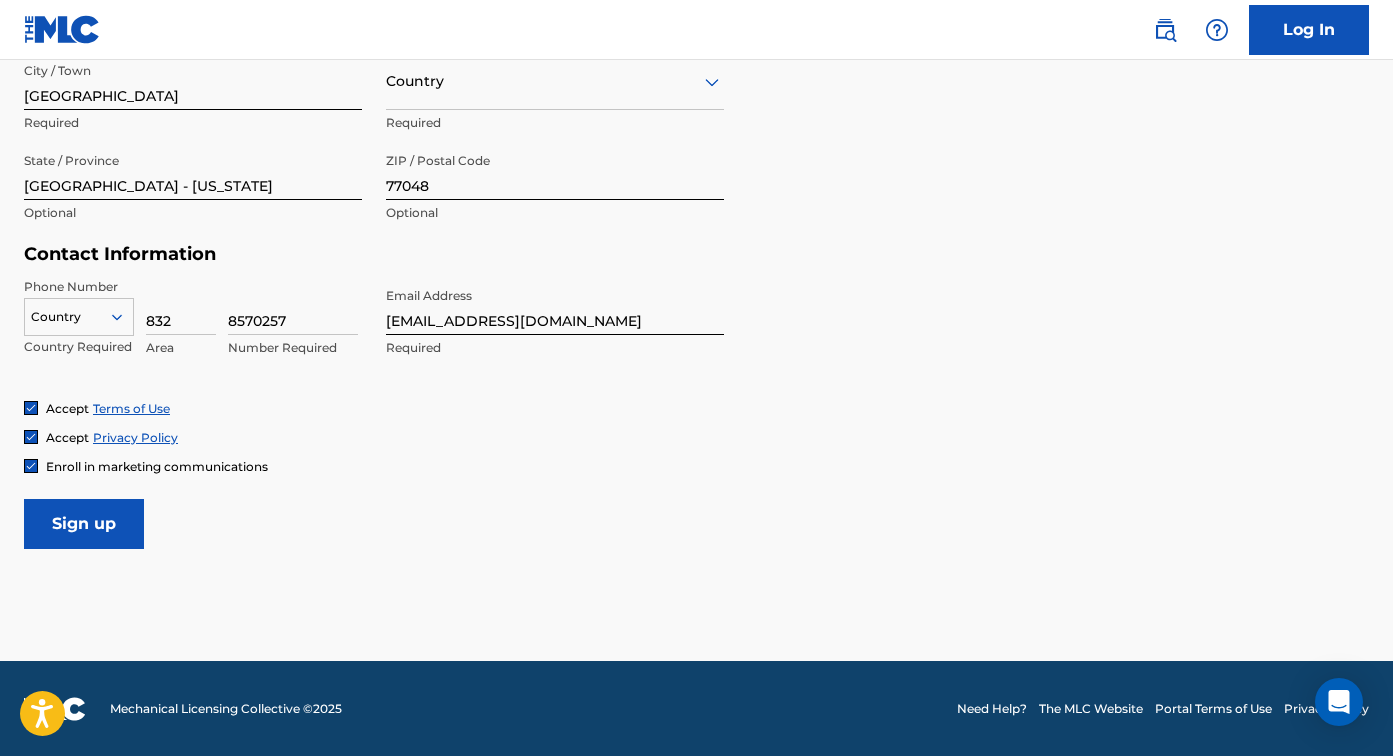 click on "8570257" at bounding box center (293, 306) 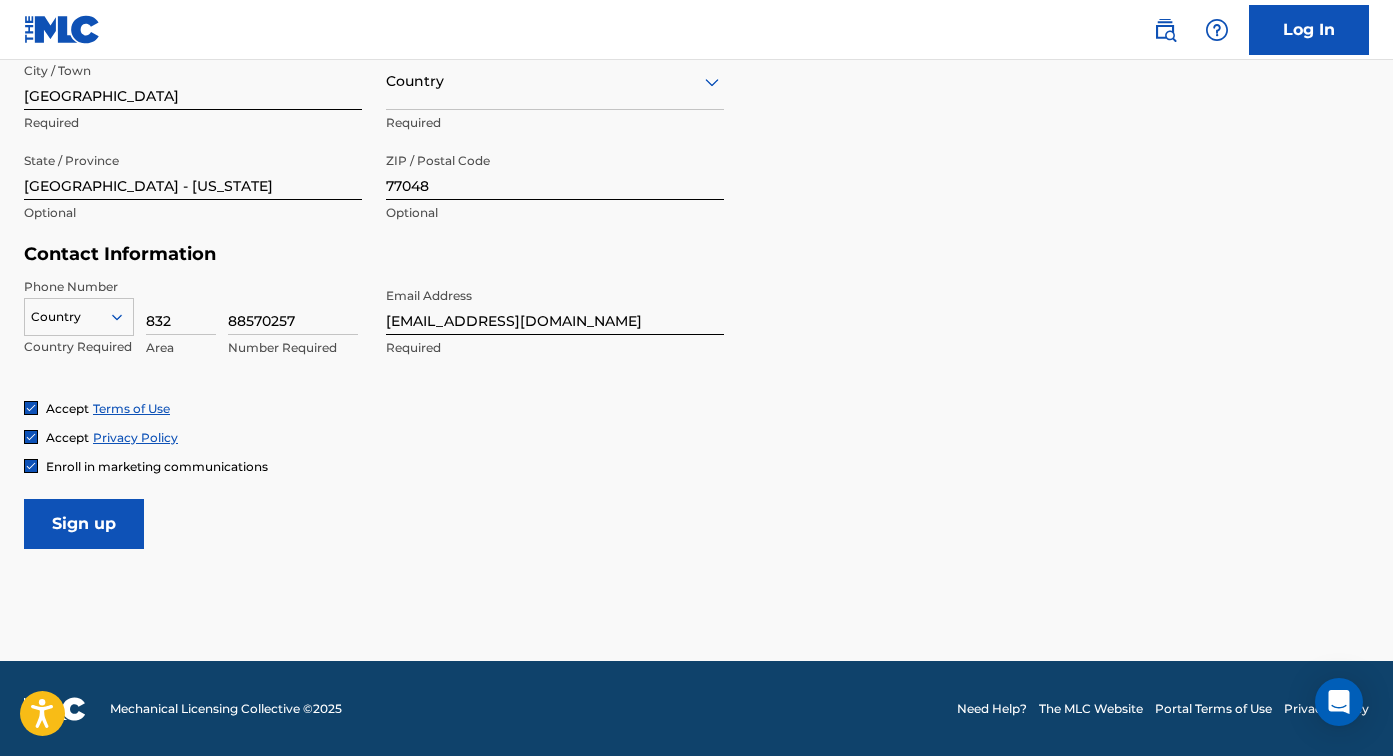 type on "8570257" 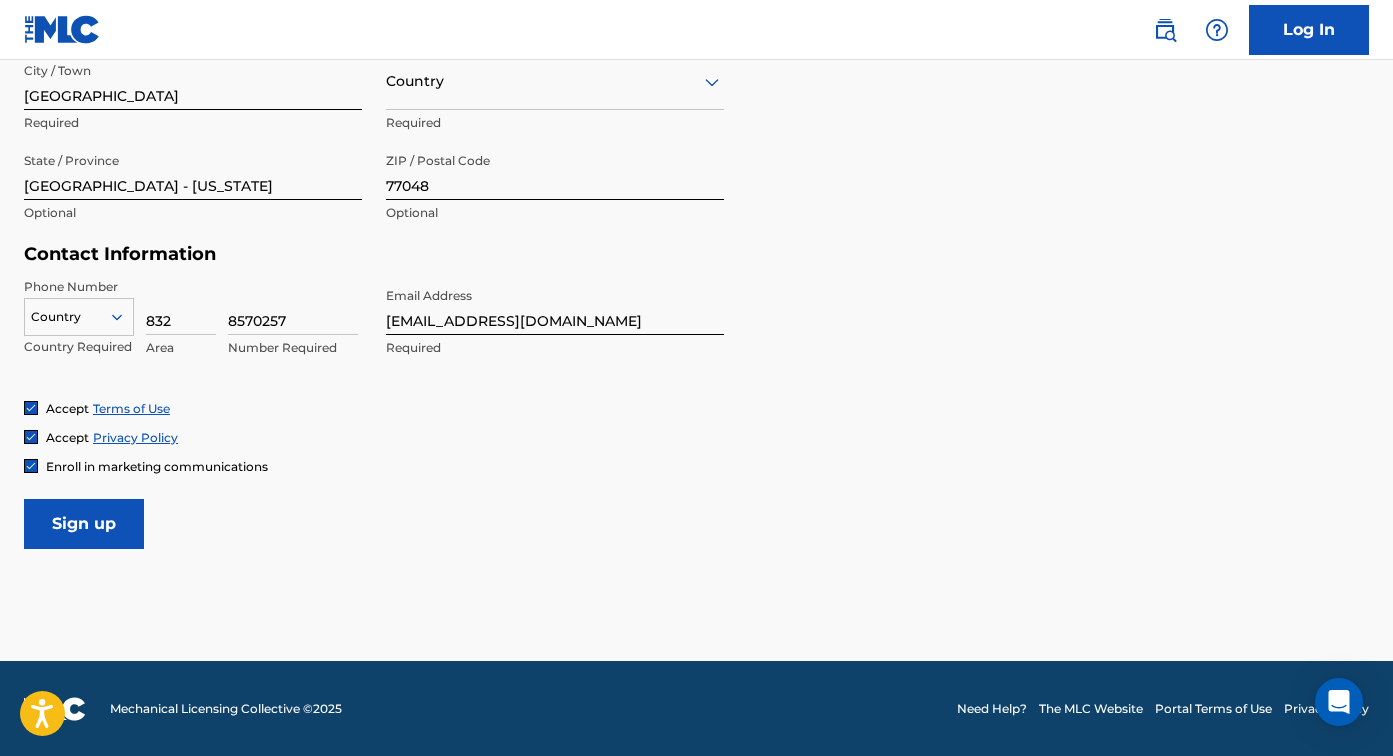 click at bounding box center [31, 466] 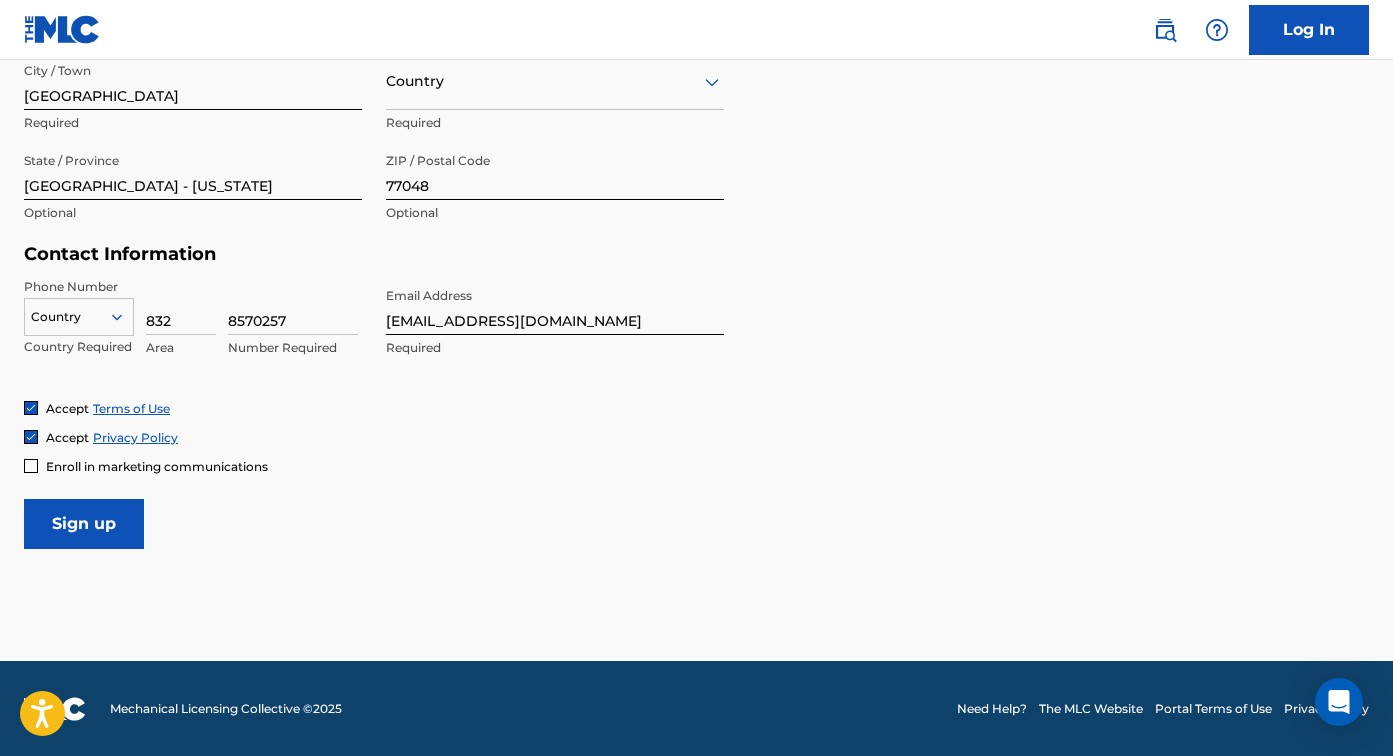 click on "Sign up" at bounding box center [84, 524] 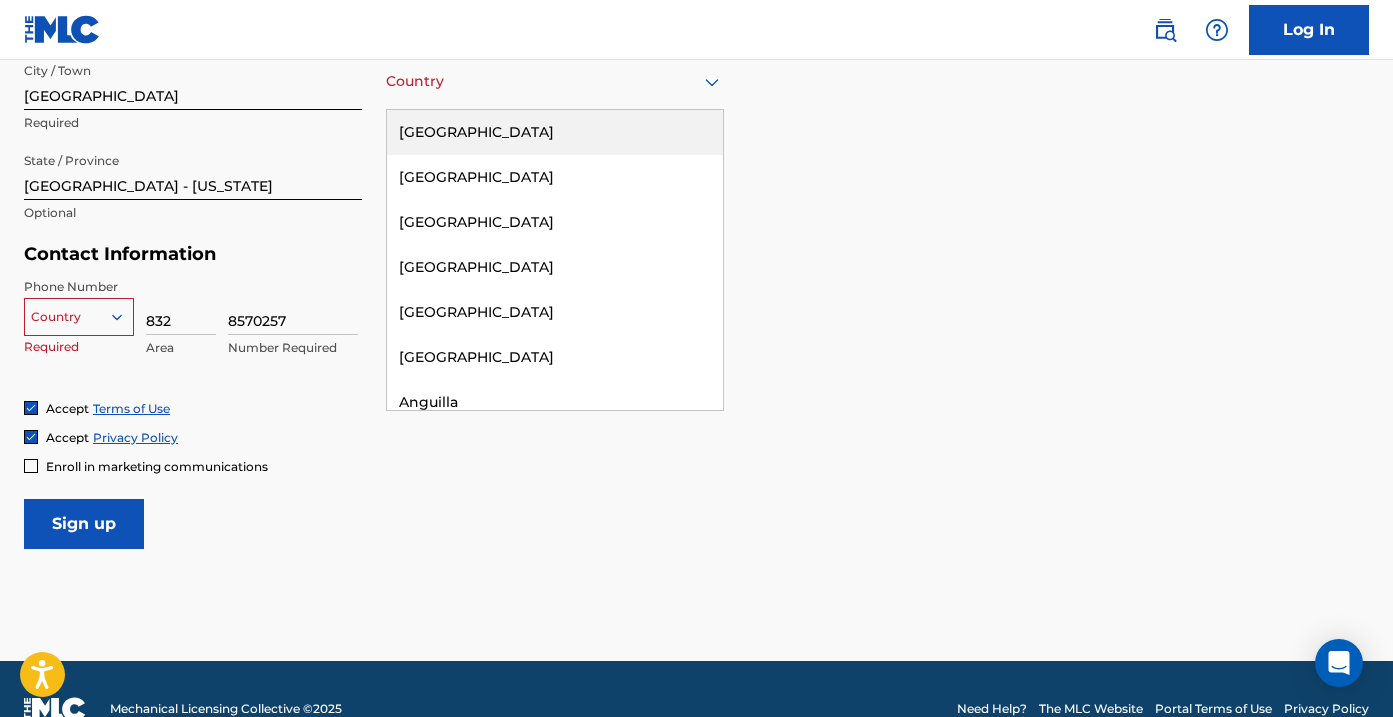 click at bounding box center [555, 81] 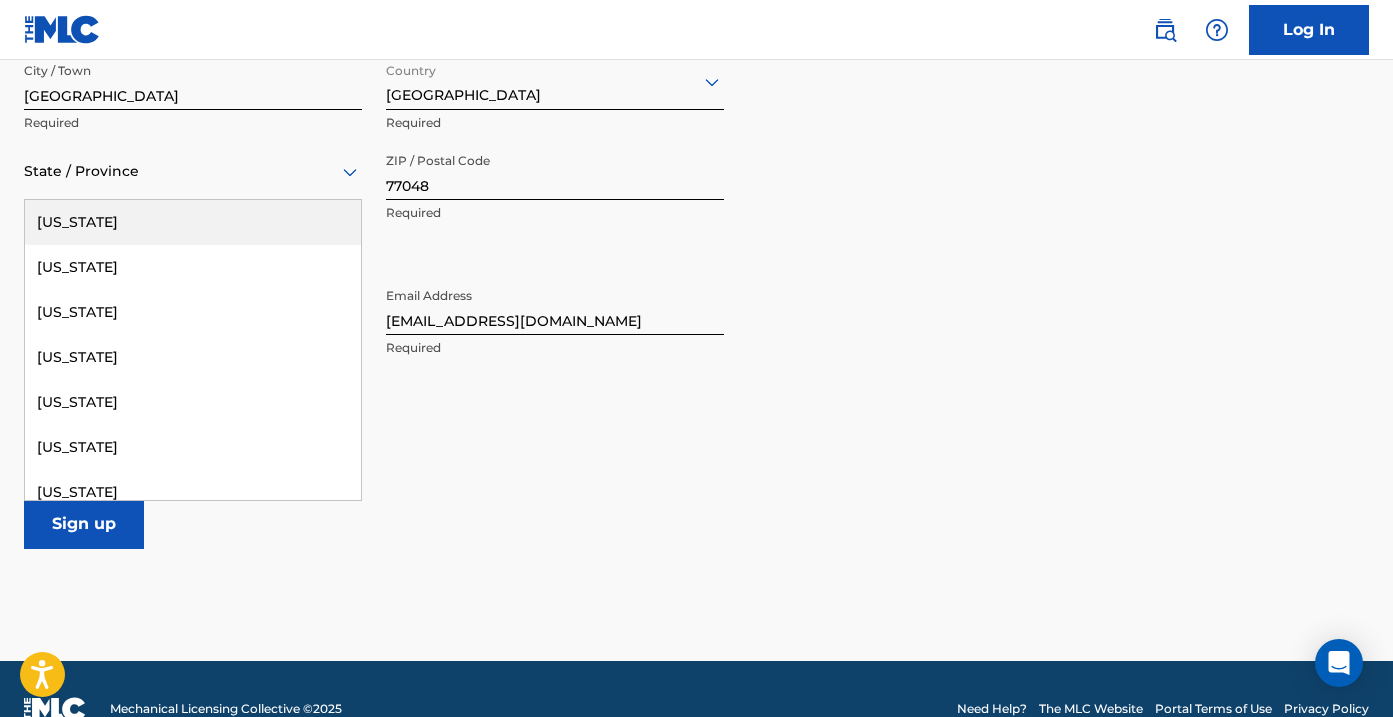 click 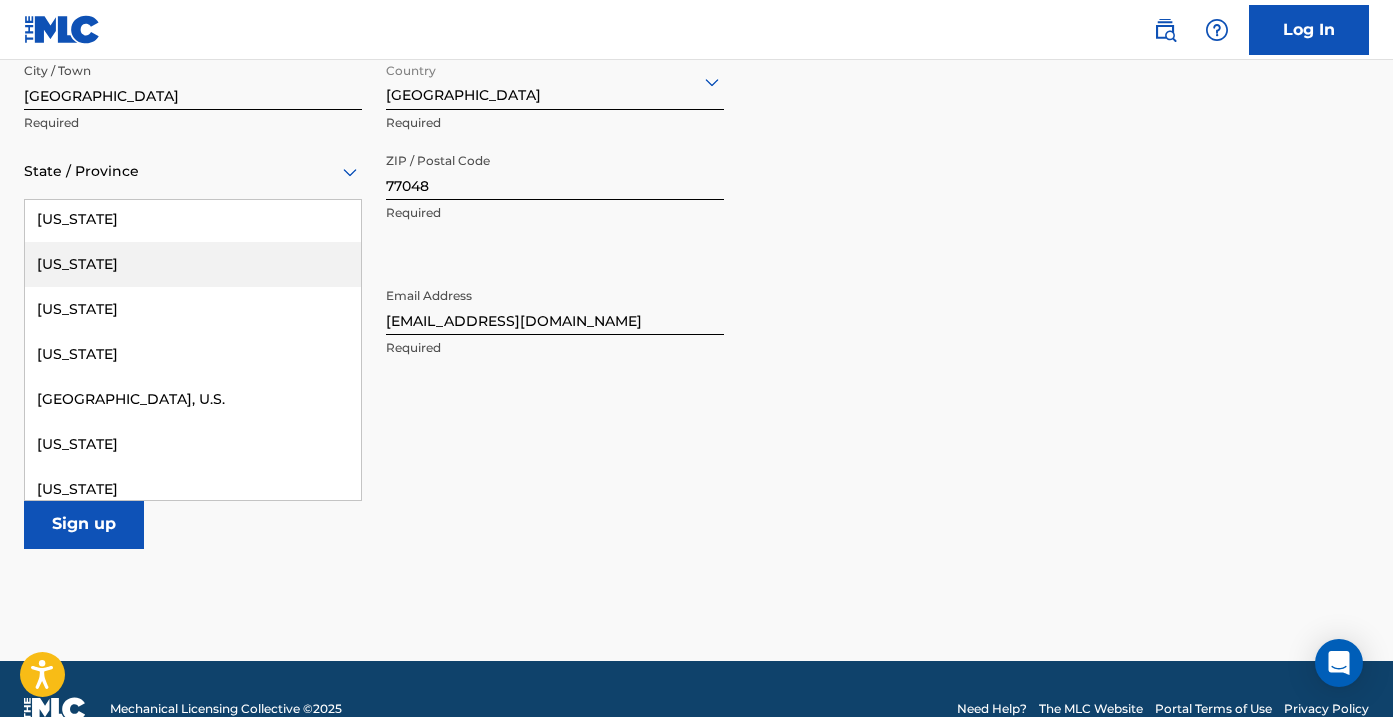 scroll, scrollTop: 2105, scrollLeft: 0, axis: vertical 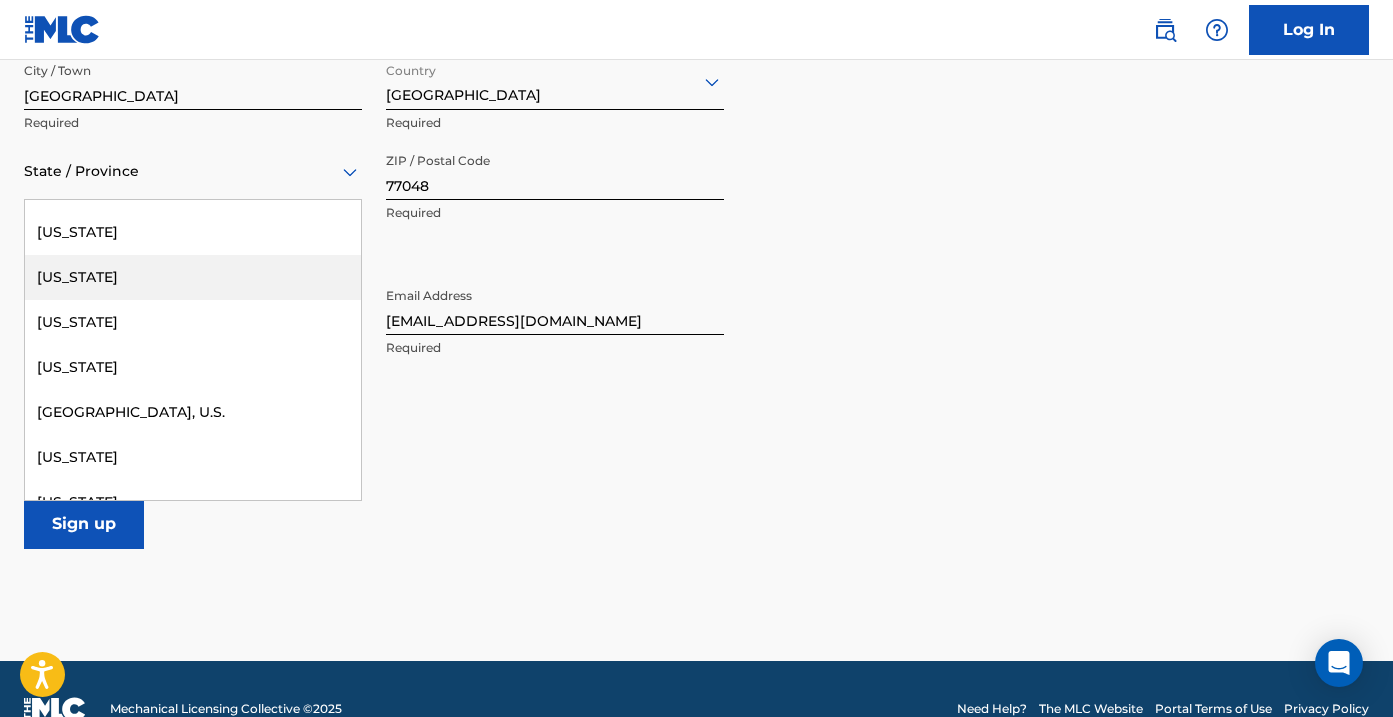 click on "[US_STATE]" at bounding box center [193, 277] 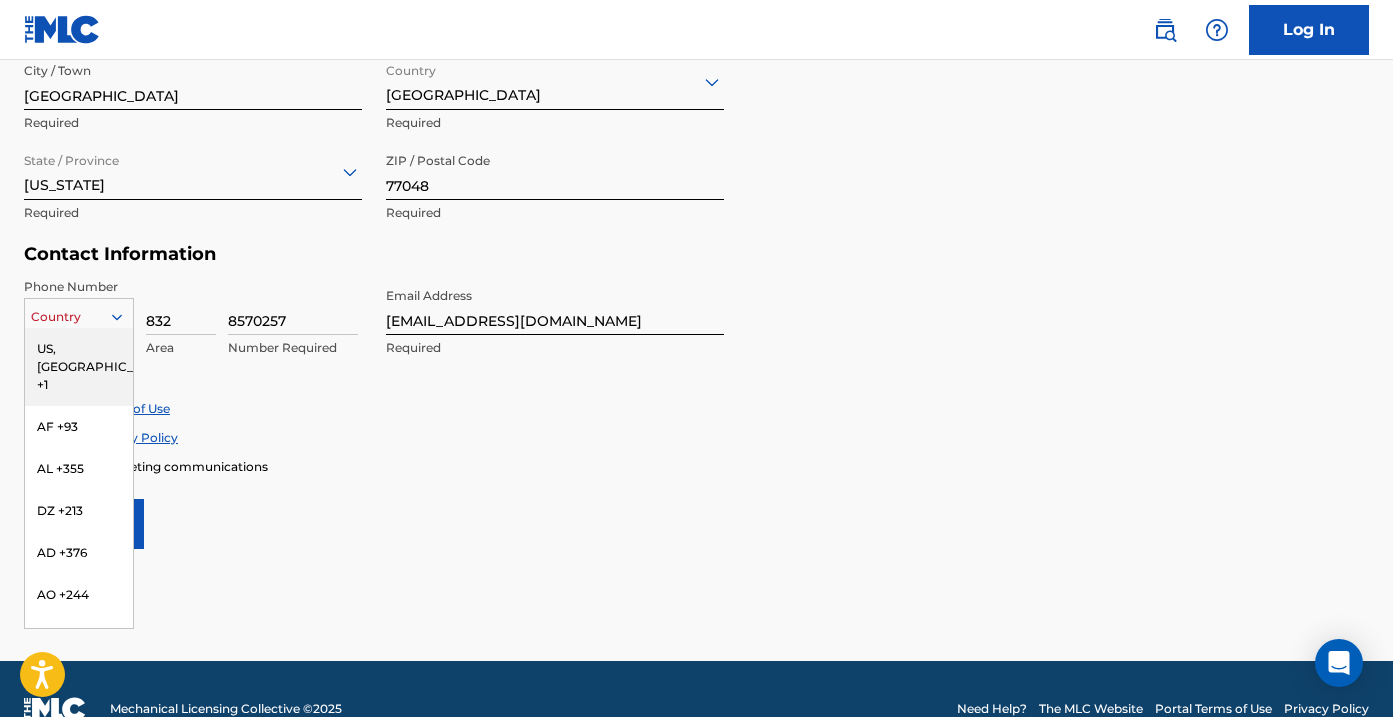click 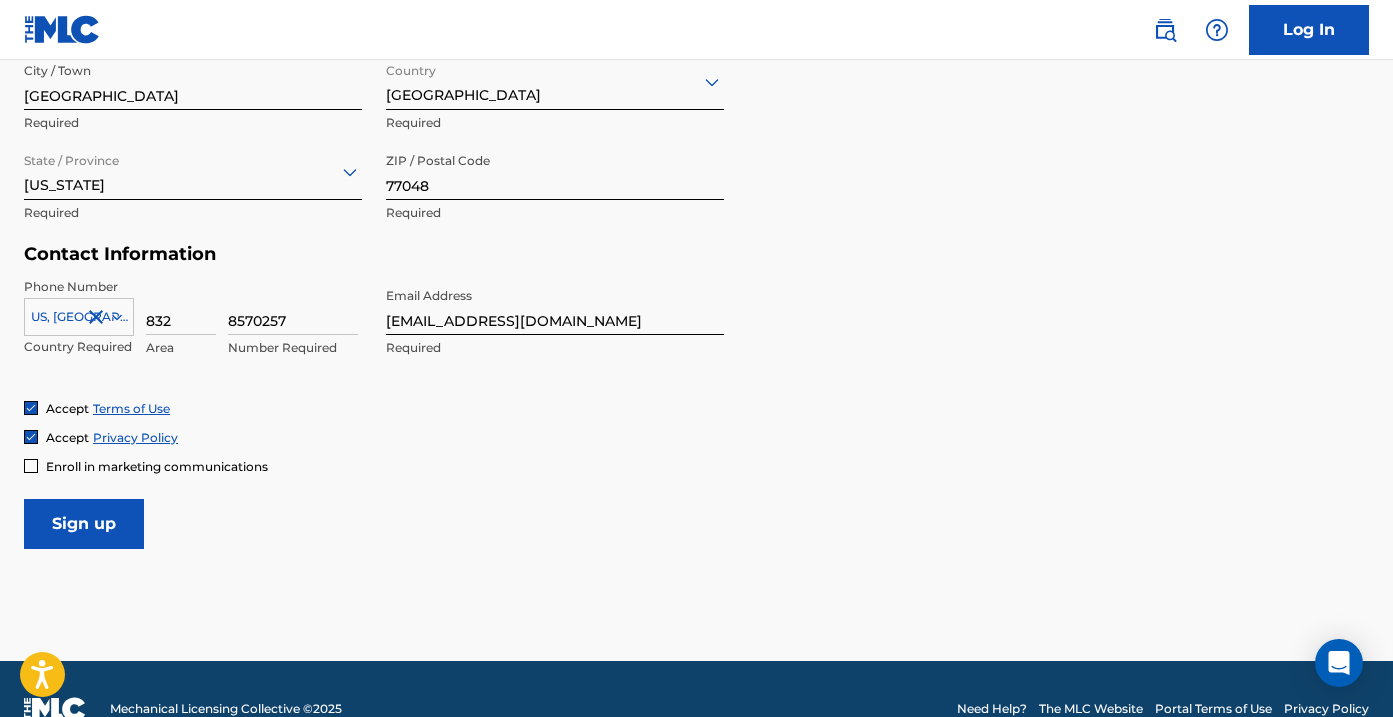 click on "Sign up" at bounding box center [84, 524] 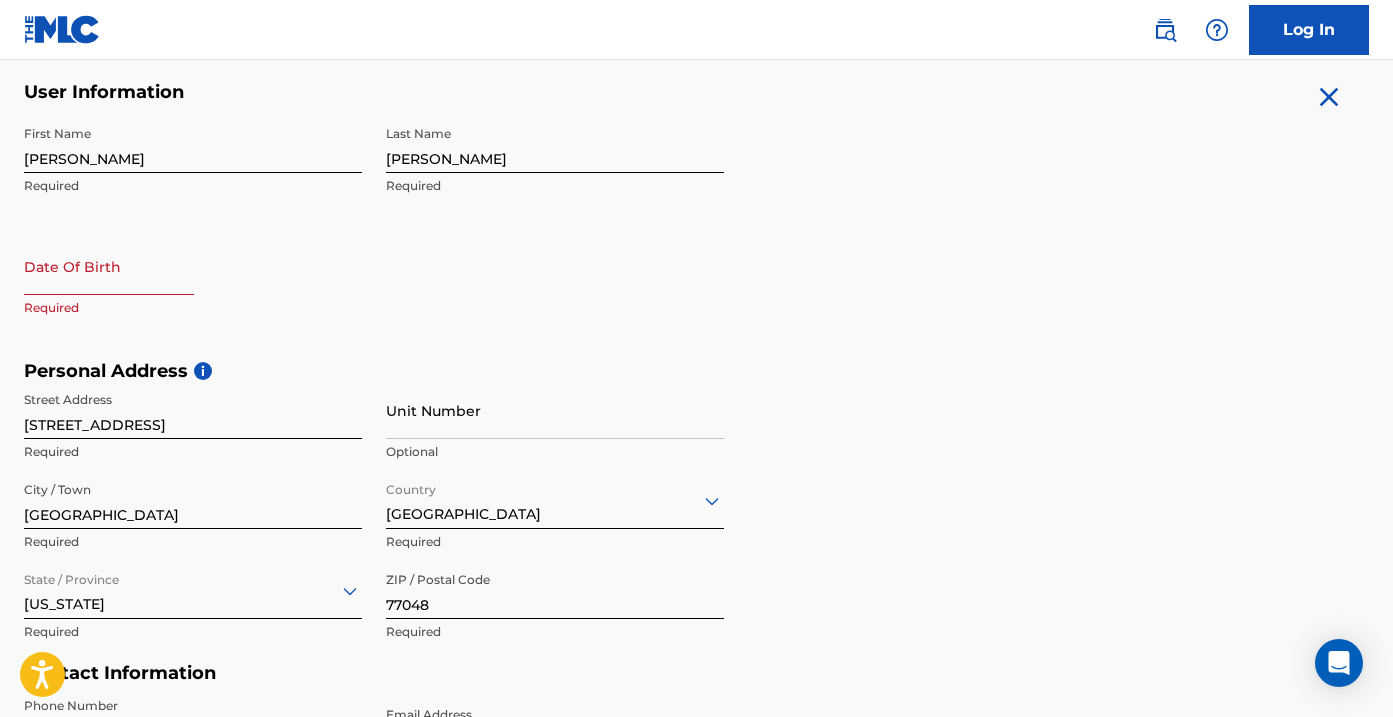 scroll, scrollTop: 384, scrollLeft: 0, axis: vertical 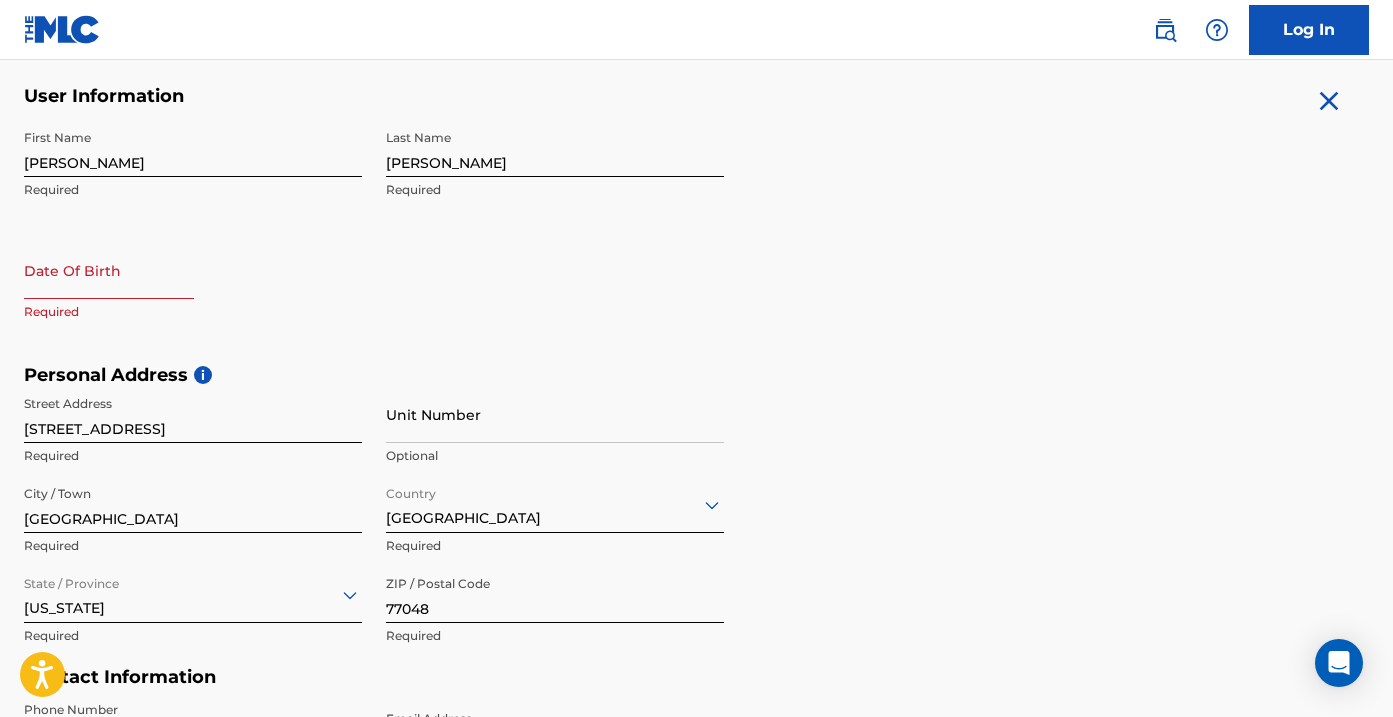 select on "6" 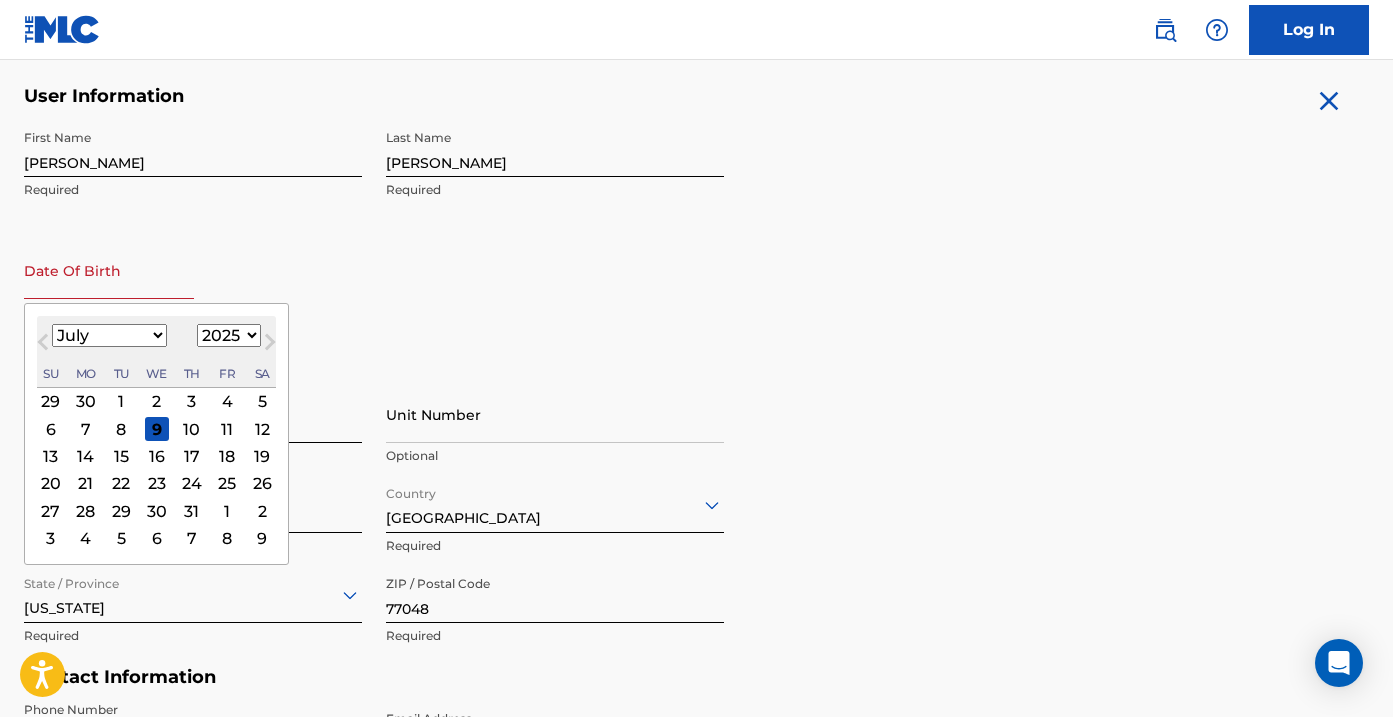 click at bounding box center [109, 270] 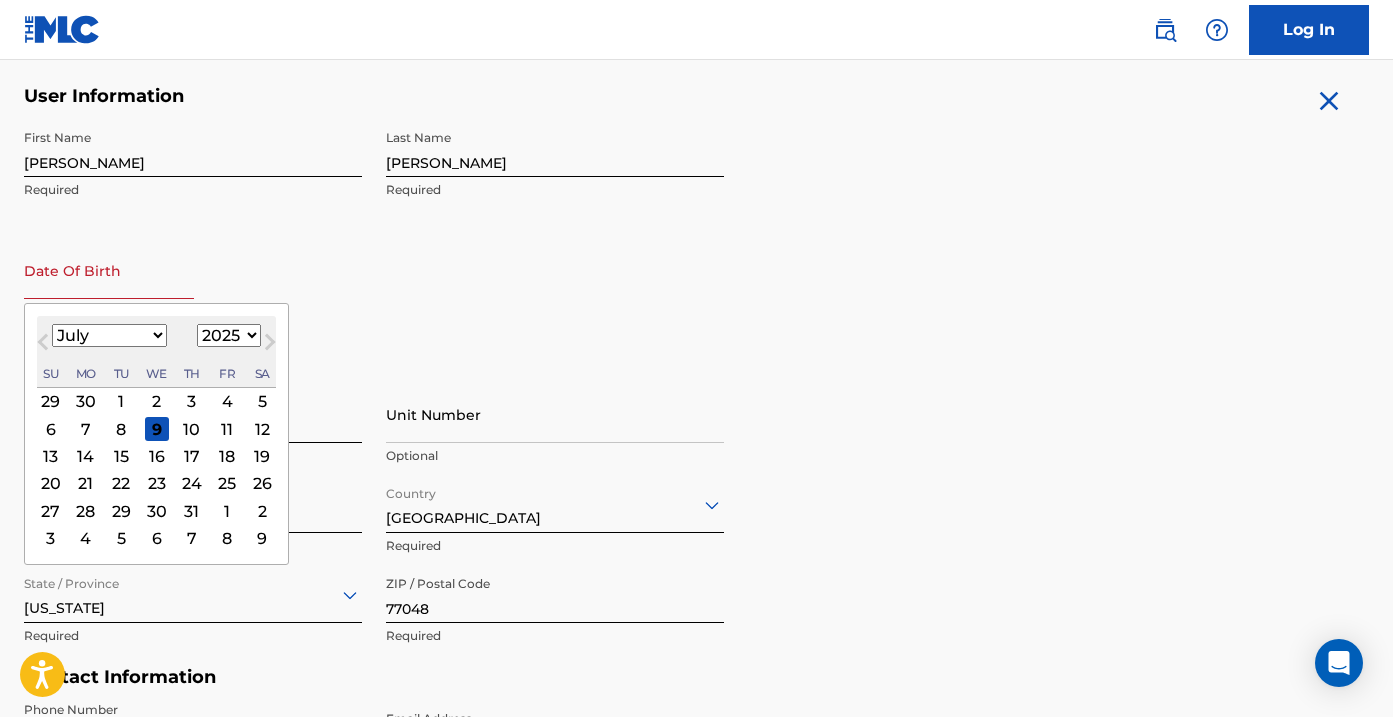 select on "1981" 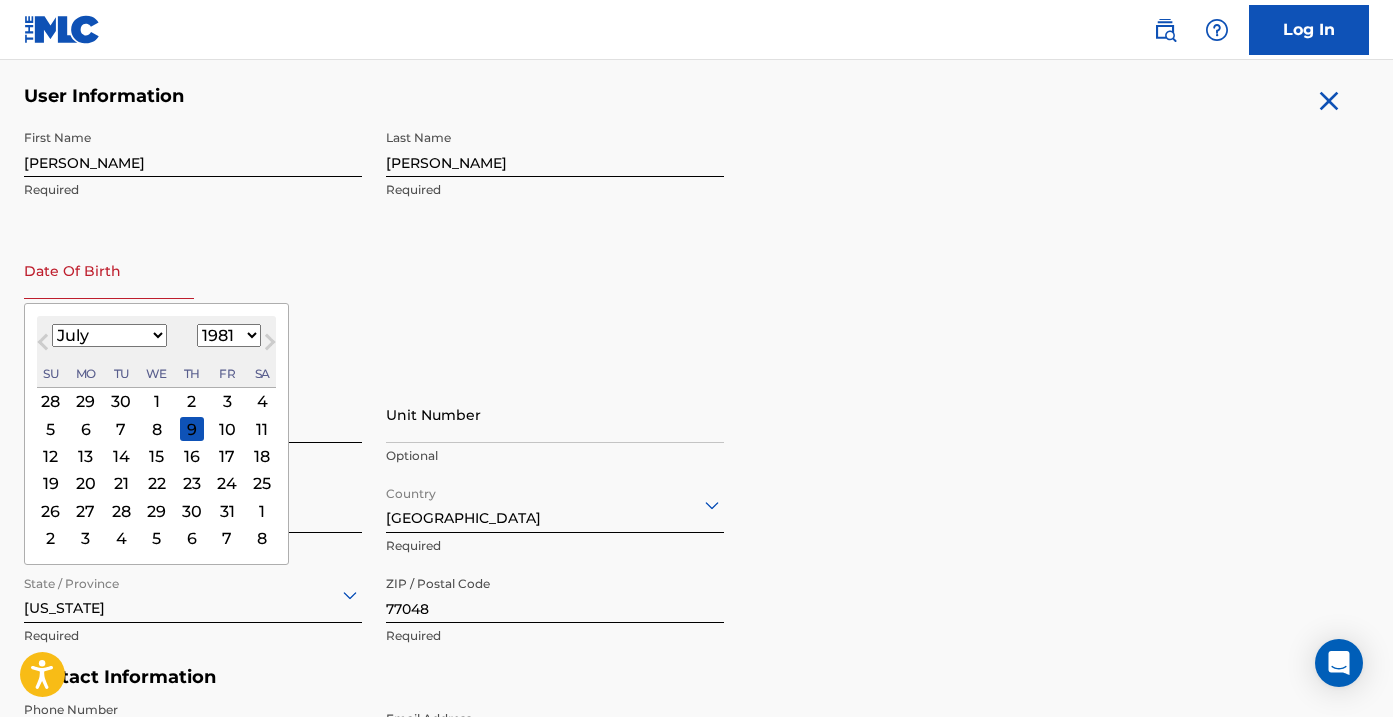 click on "January February March April May June July August September October November December" at bounding box center (109, 335) 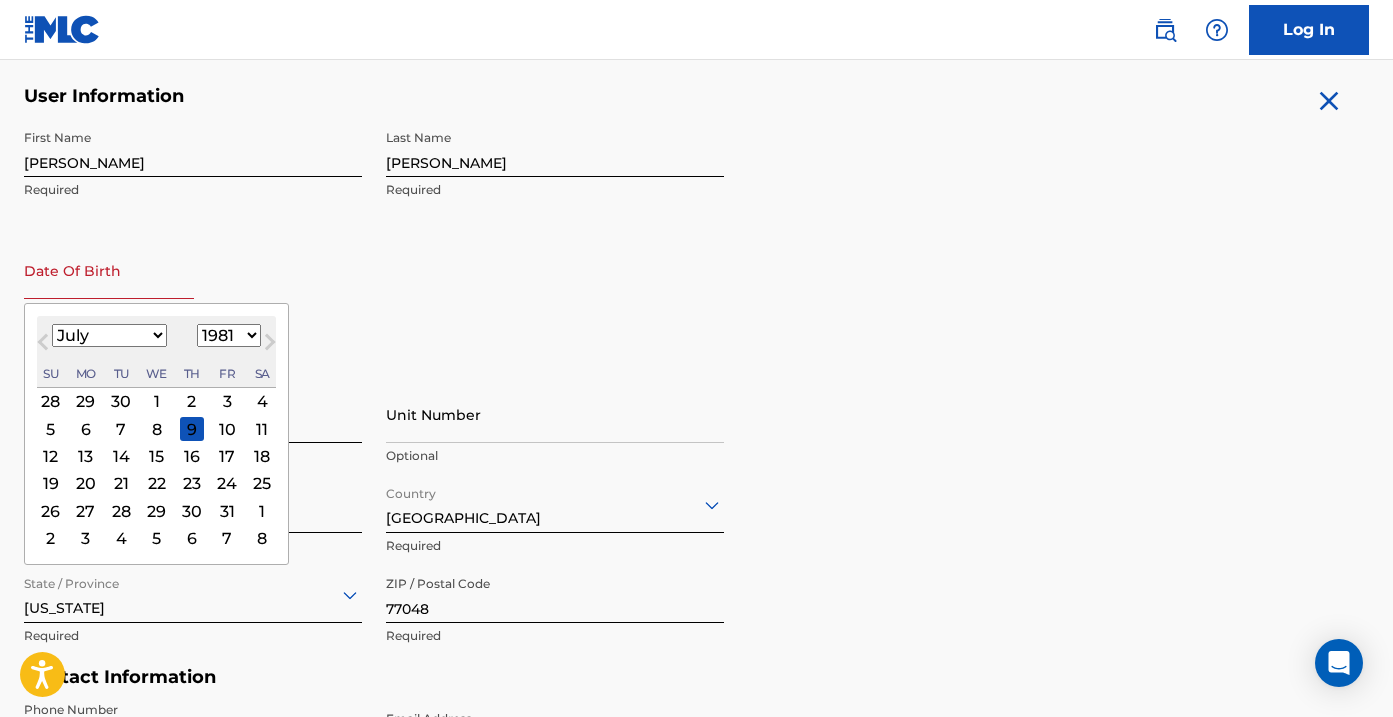 select on "8" 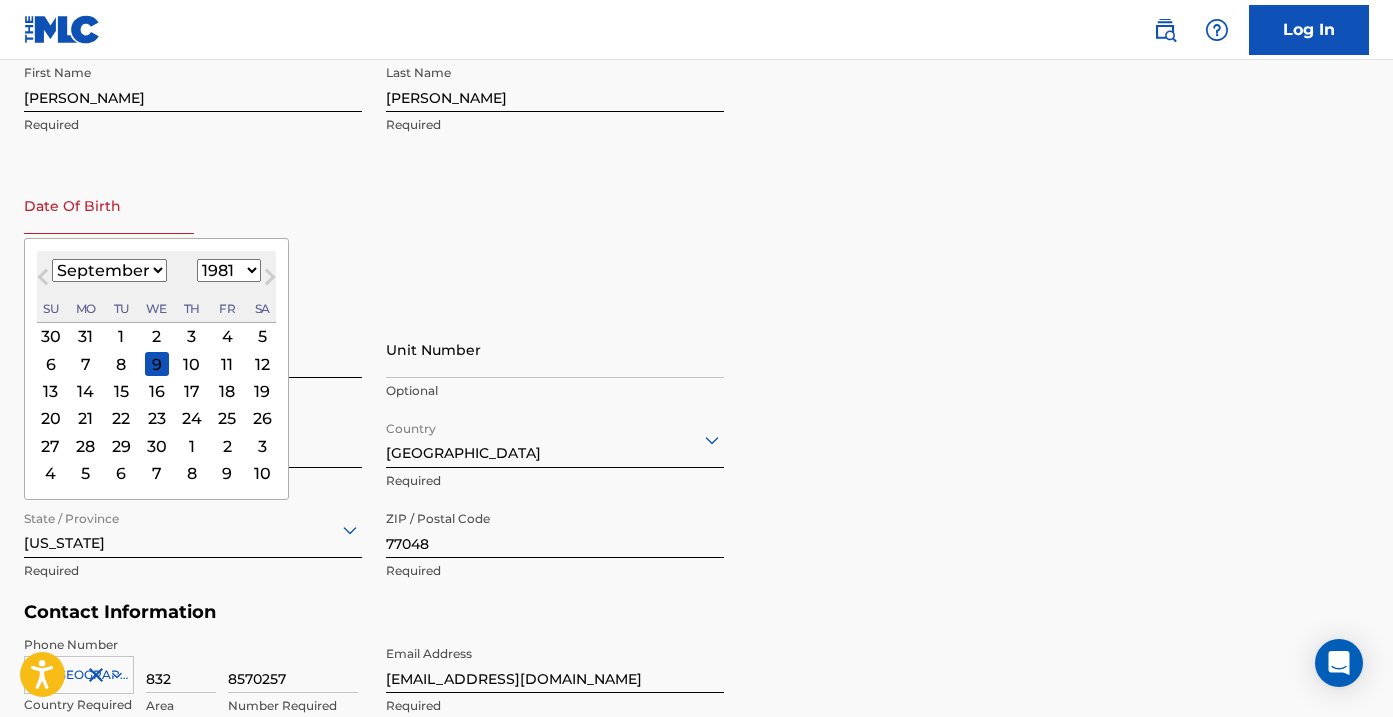 scroll, scrollTop: 456, scrollLeft: 0, axis: vertical 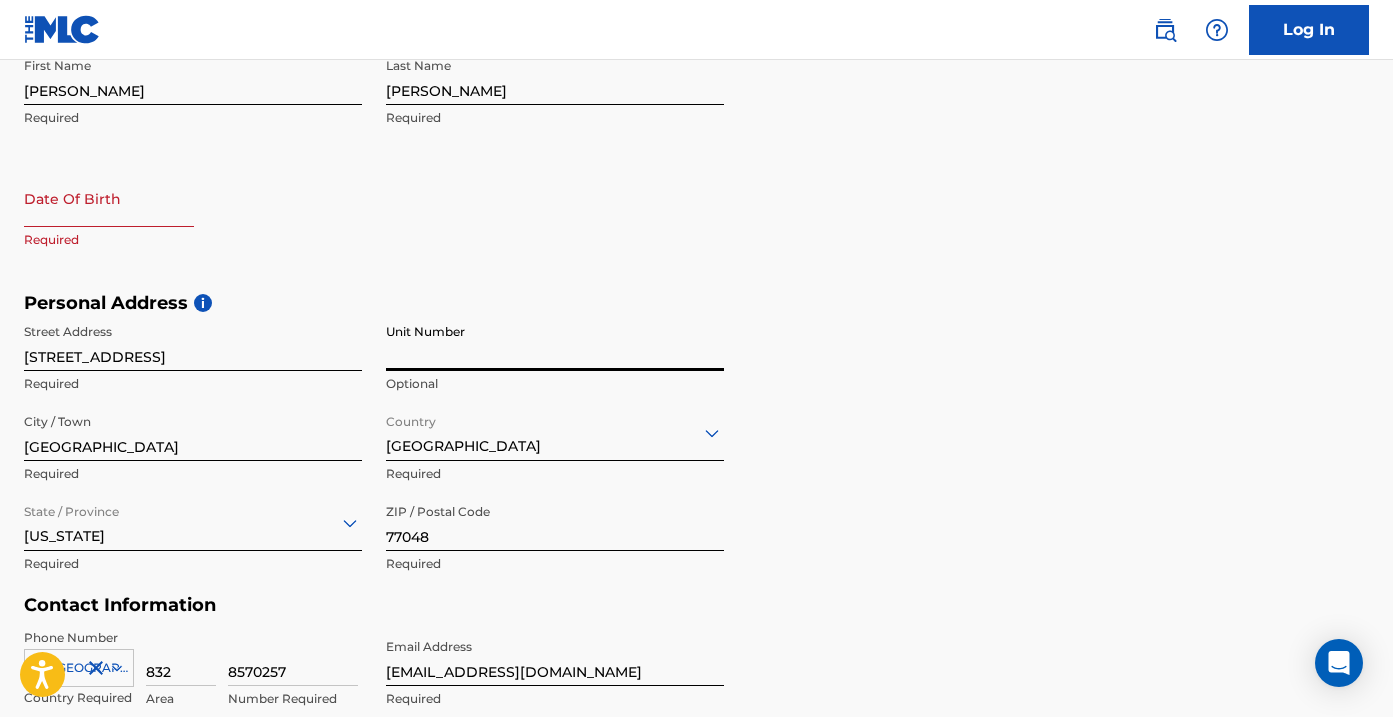 click on "Unit Number" at bounding box center (555, 342) 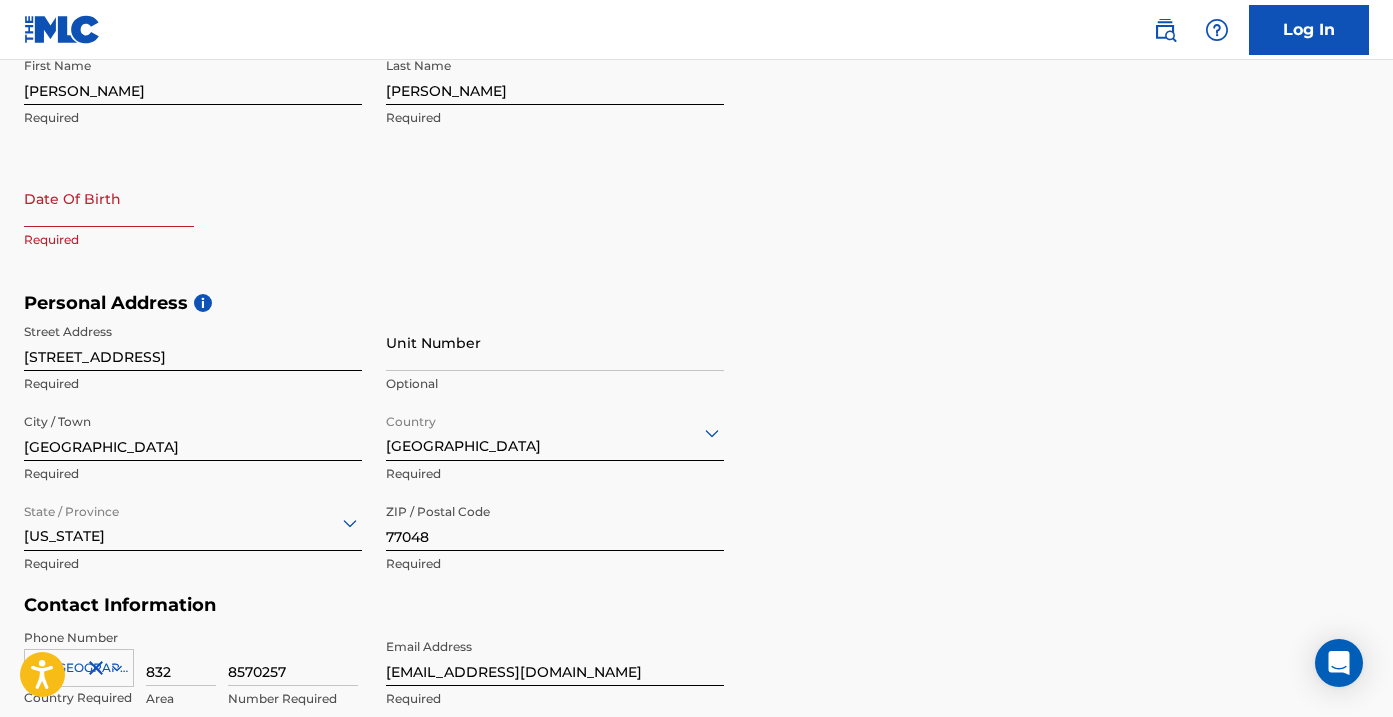 click on "Required" at bounding box center [193, 240] 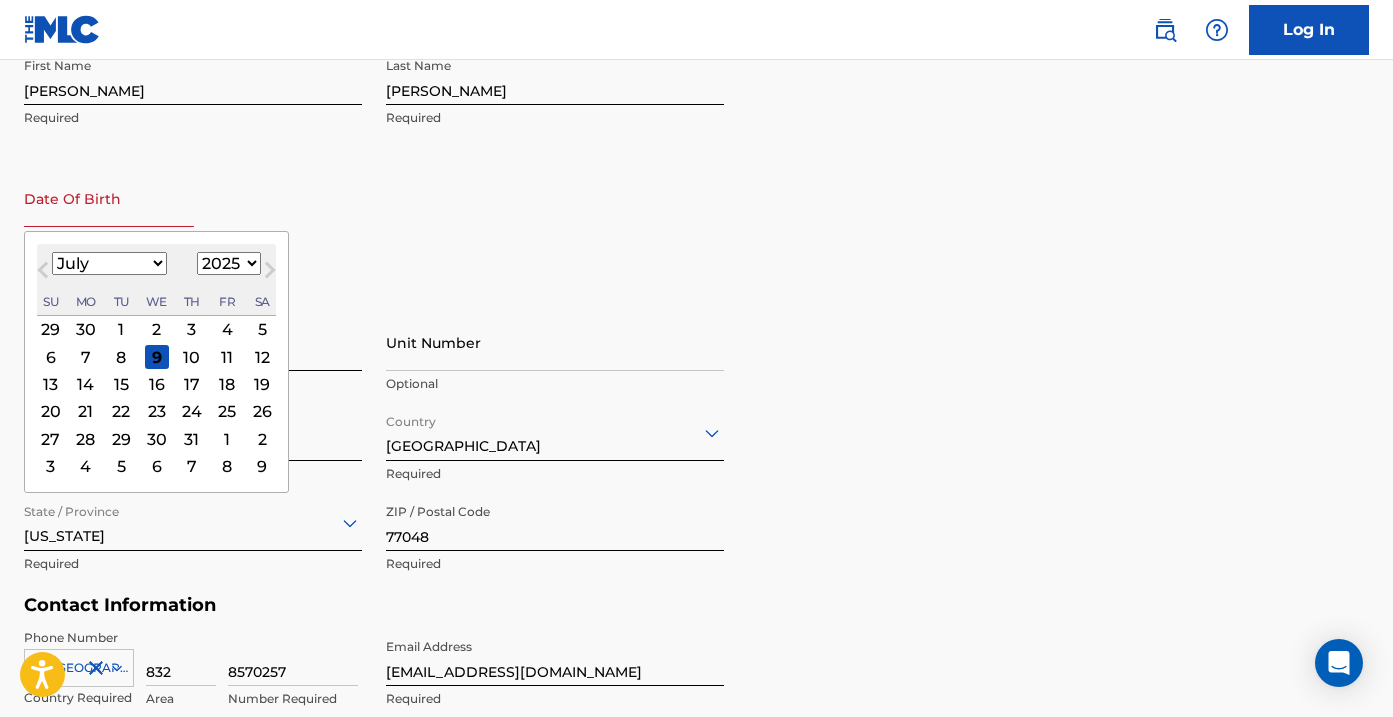 click at bounding box center [109, 198] 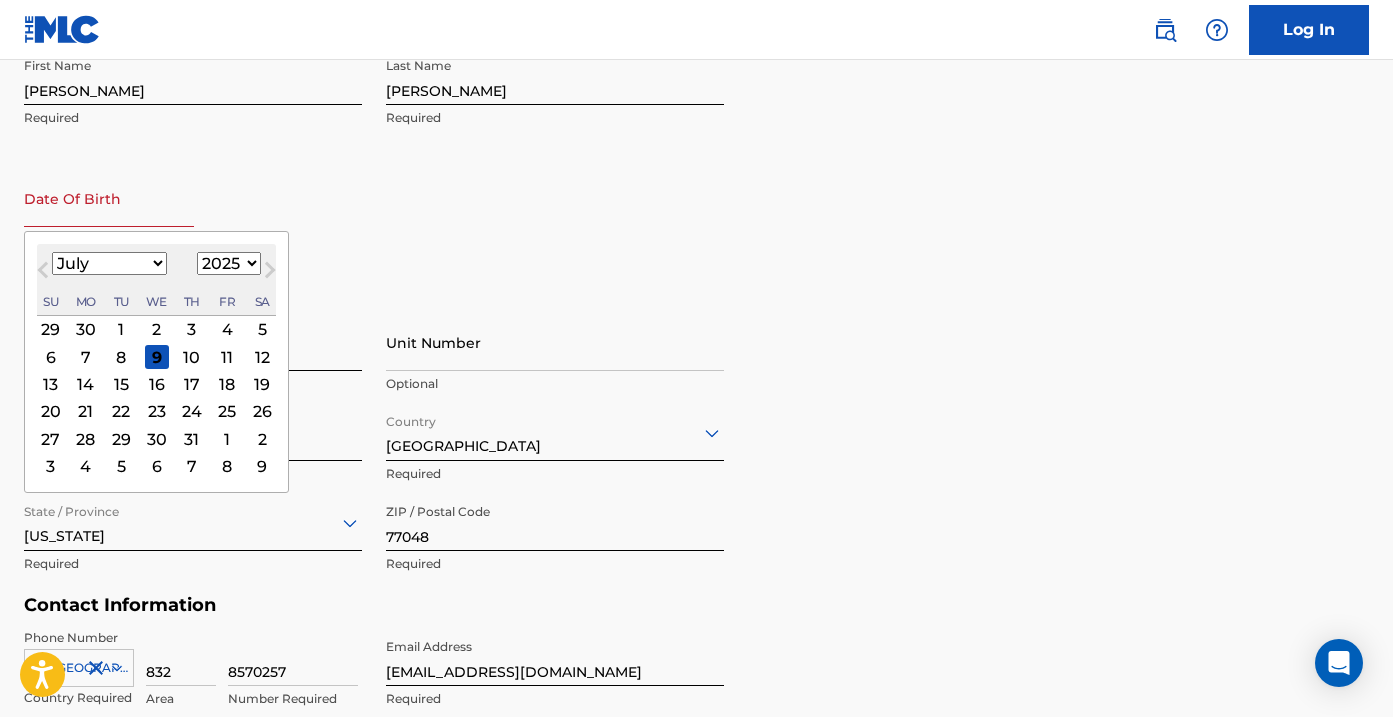 click on "January February March April May June July August September October November December" at bounding box center [109, 263] 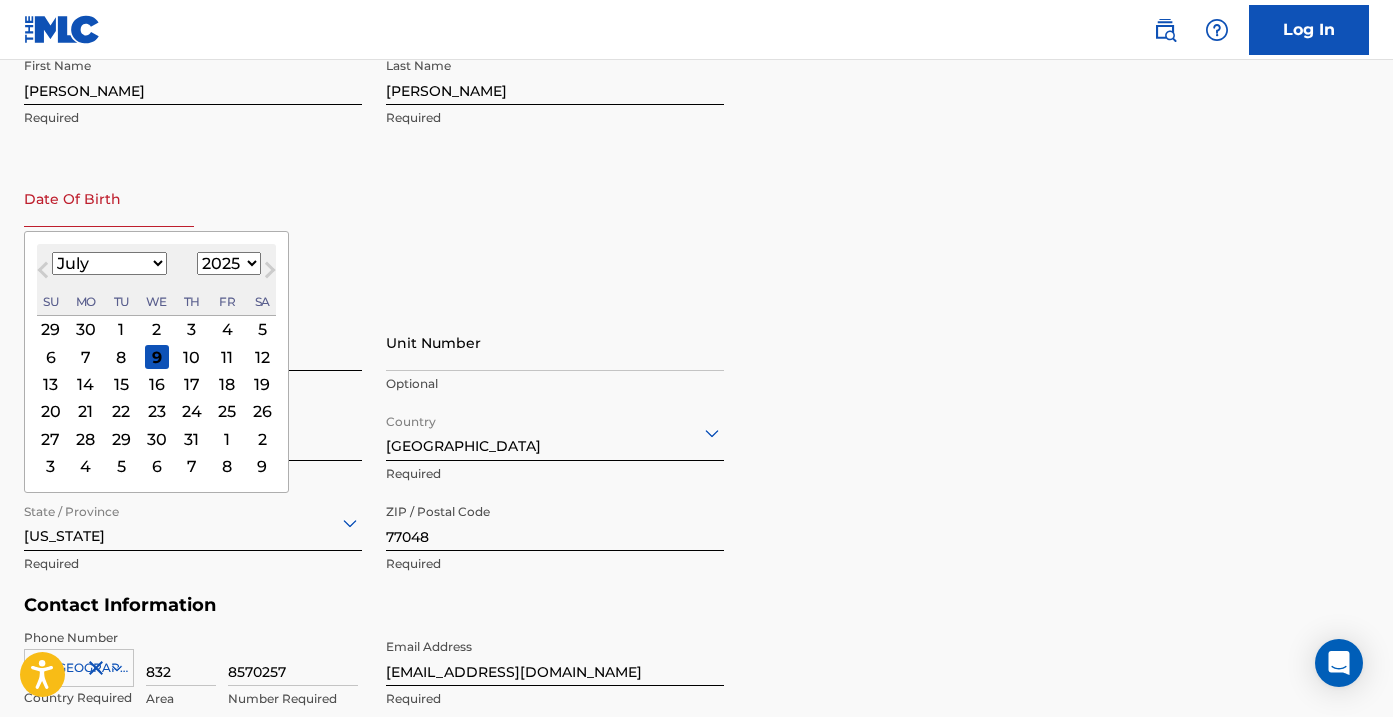 select on "8" 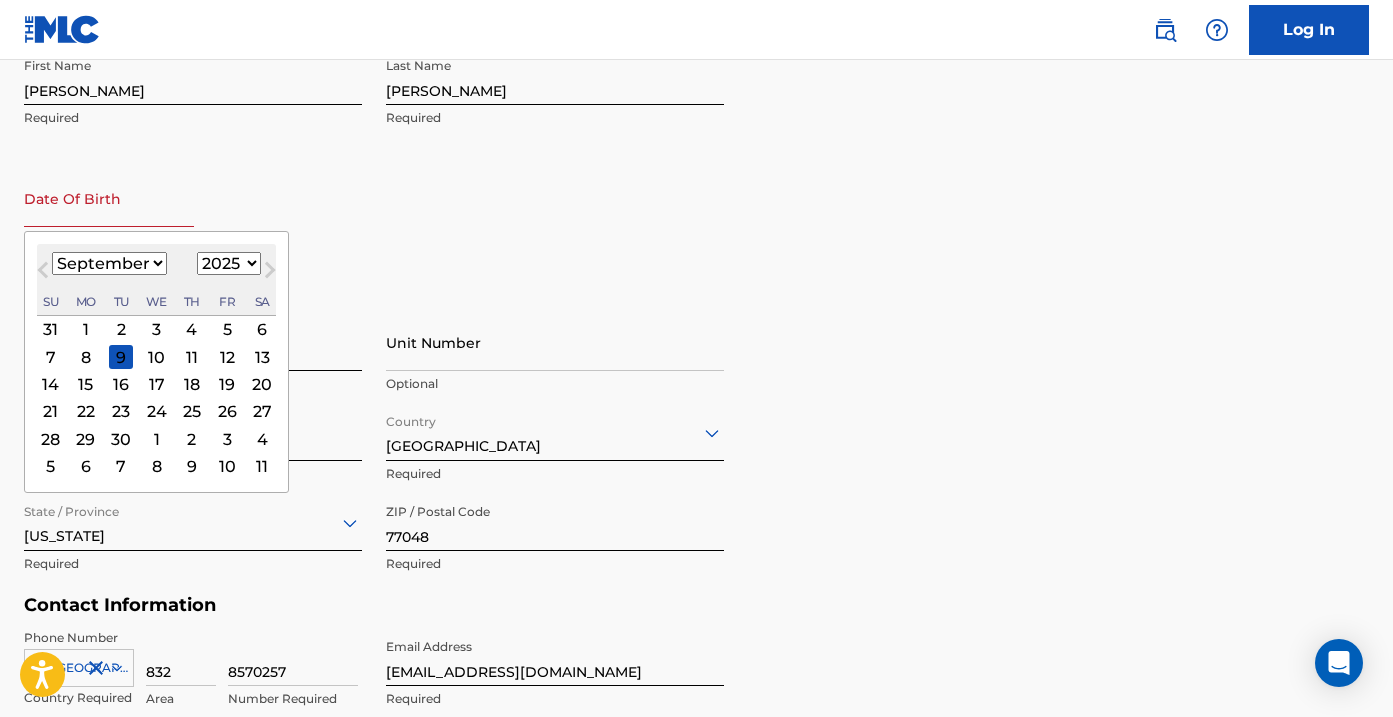 click on "10" at bounding box center [157, 357] 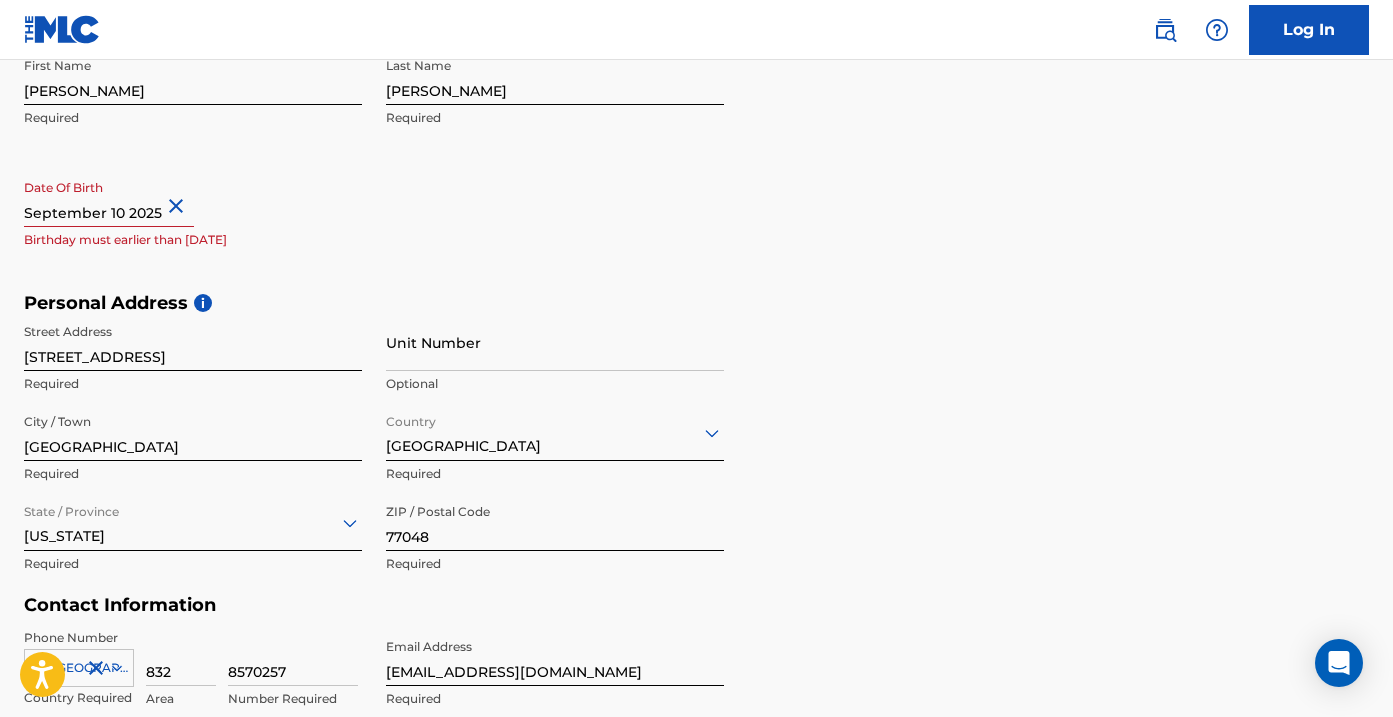 click at bounding box center (109, 198) 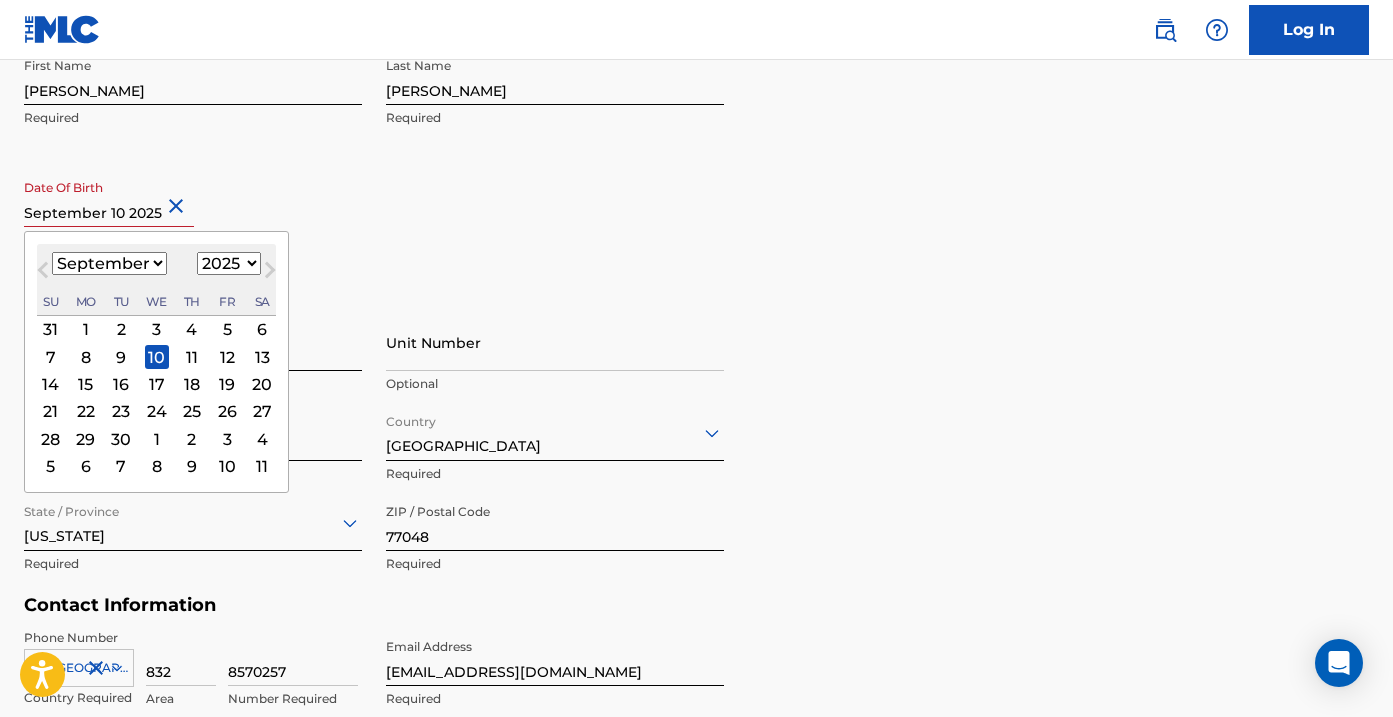 click on "Next Month" at bounding box center [270, 274] 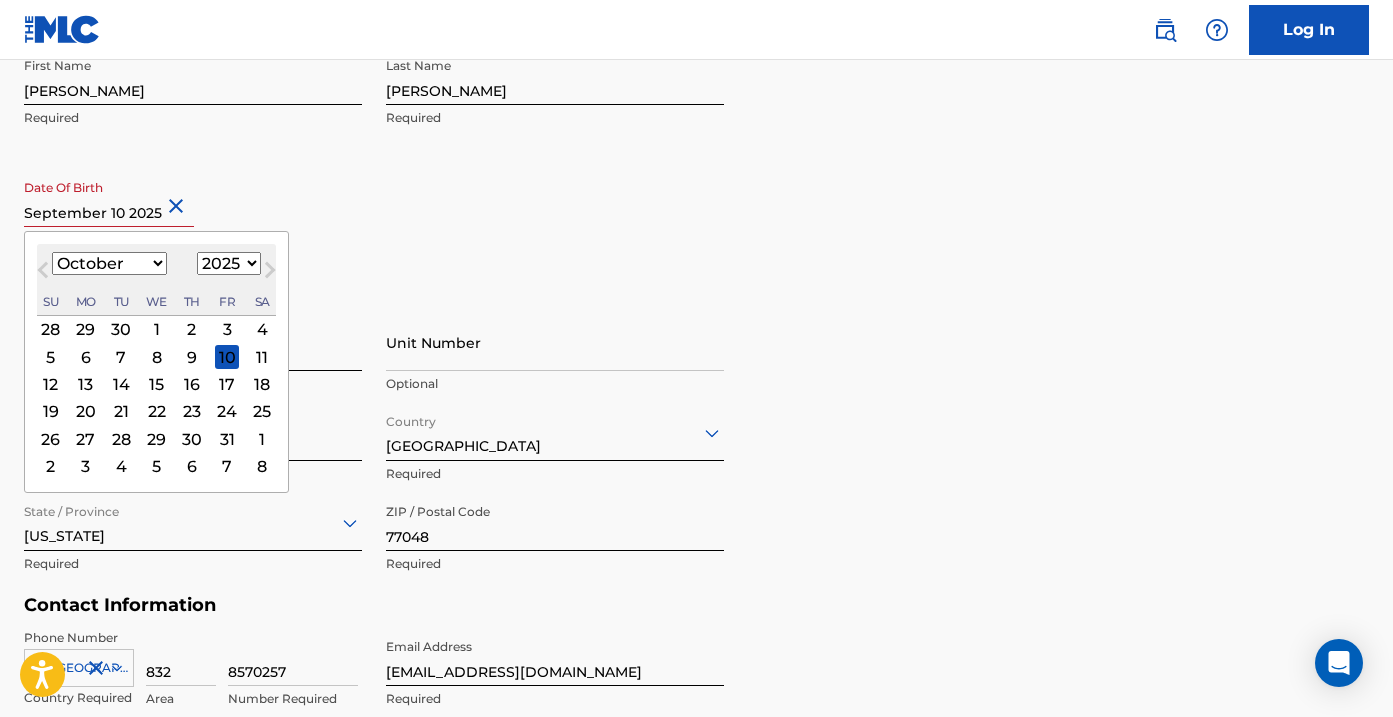click on "Next Month" at bounding box center (270, 274) 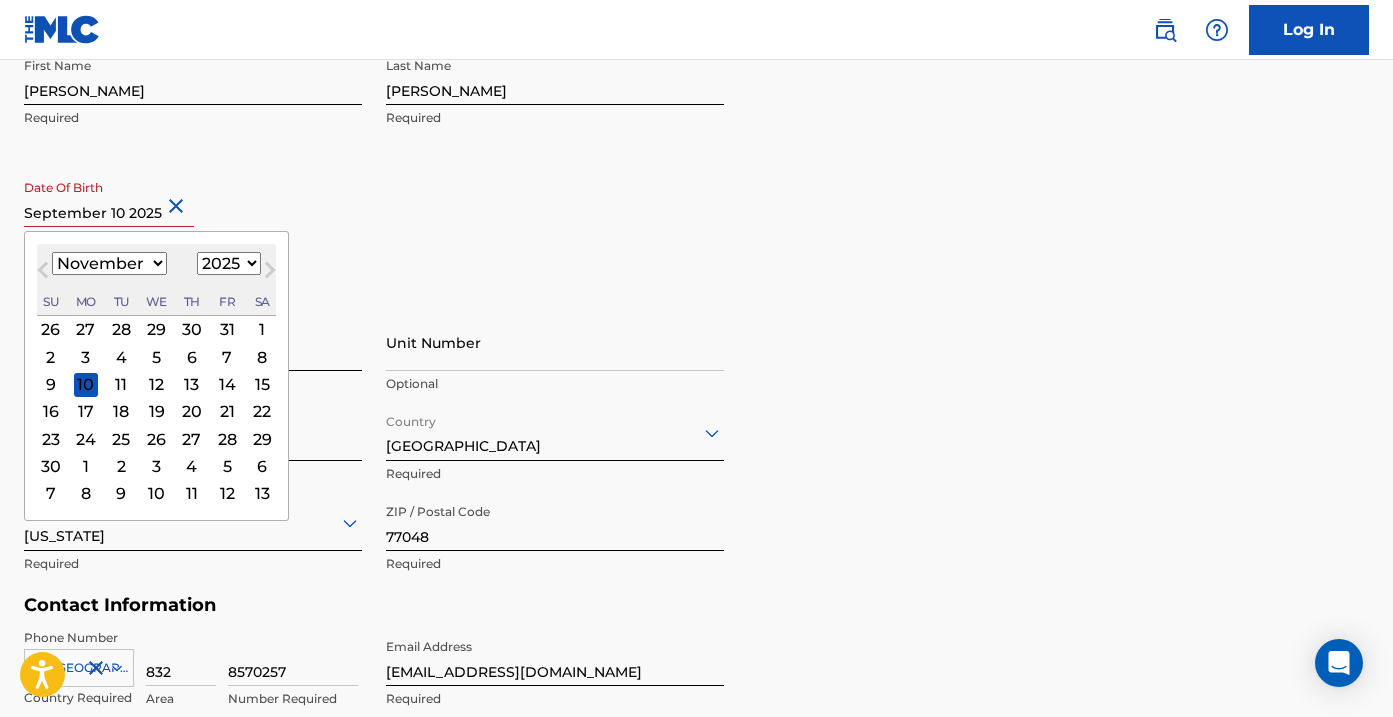 click on "1899 1900 1901 1902 1903 1904 1905 1906 1907 1908 1909 1910 1911 1912 1913 1914 1915 1916 1917 1918 1919 1920 1921 1922 1923 1924 1925 1926 1927 1928 1929 1930 1931 1932 1933 1934 1935 1936 1937 1938 1939 1940 1941 1942 1943 1944 1945 1946 1947 1948 1949 1950 1951 1952 1953 1954 1955 1956 1957 1958 1959 1960 1961 1962 1963 1964 1965 1966 1967 1968 1969 1970 1971 1972 1973 1974 1975 1976 1977 1978 1979 1980 1981 1982 1983 1984 1985 1986 1987 1988 1989 1990 1991 1992 1993 1994 1995 1996 1997 1998 1999 2000 2001 2002 2003 2004 2005 2006 2007 2008 2009 2010 2011 2012 2013 2014 2015 2016 2017 2018 2019 2020 2021 2022 2023 2024 2025 2026 2027 2028 2029 2030 2031 2032 2033 2034 2035 2036 2037 2038 2039 2040 2041 2042 2043 2044 2045 2046 2047 2048 2049 2050 2051 2052 2053 2054 2055 2056 2057 2058 2059 2060 2061 2062 2063 2064 2065 2066 2067 2068 2069 2070 2071 2072 2073 2074 2075 2076 2077 2078 2079 2080 2081 2082 2083 2084 2085 2086 2087 2088 2089 2090 2091 2092 2093 2094 2095 2096 2097 2098 2099 2100" at bounding box center [229, 263] 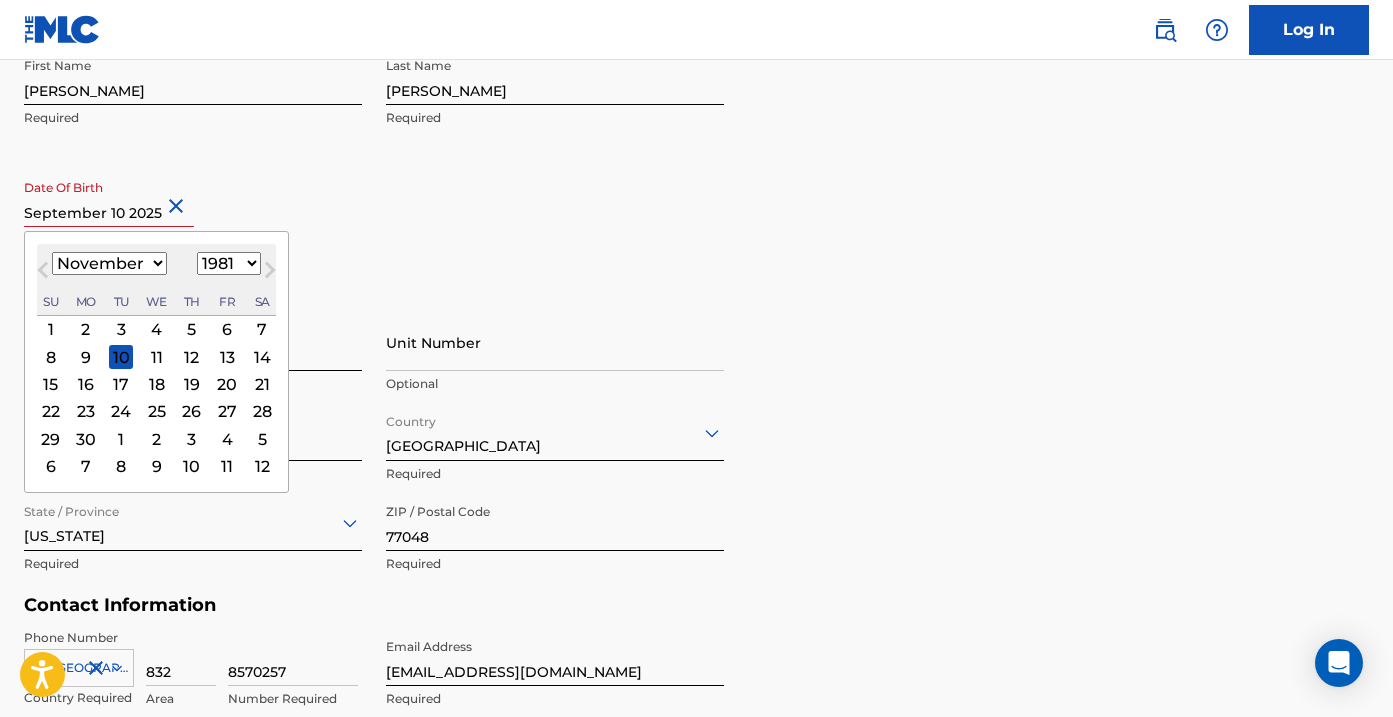 click on "January February March April May June July August September October November December" at bounding box center (109, 263) 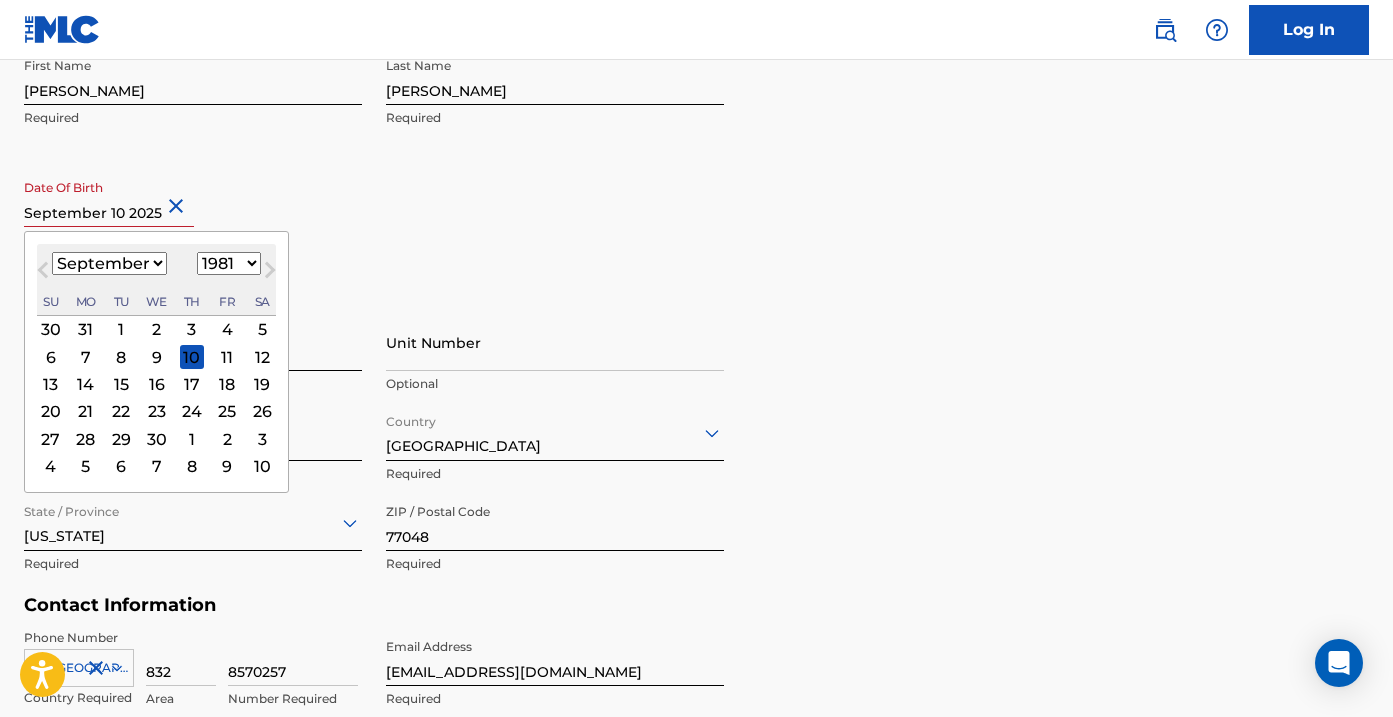 click on "10" at bounding box center [192, 357] 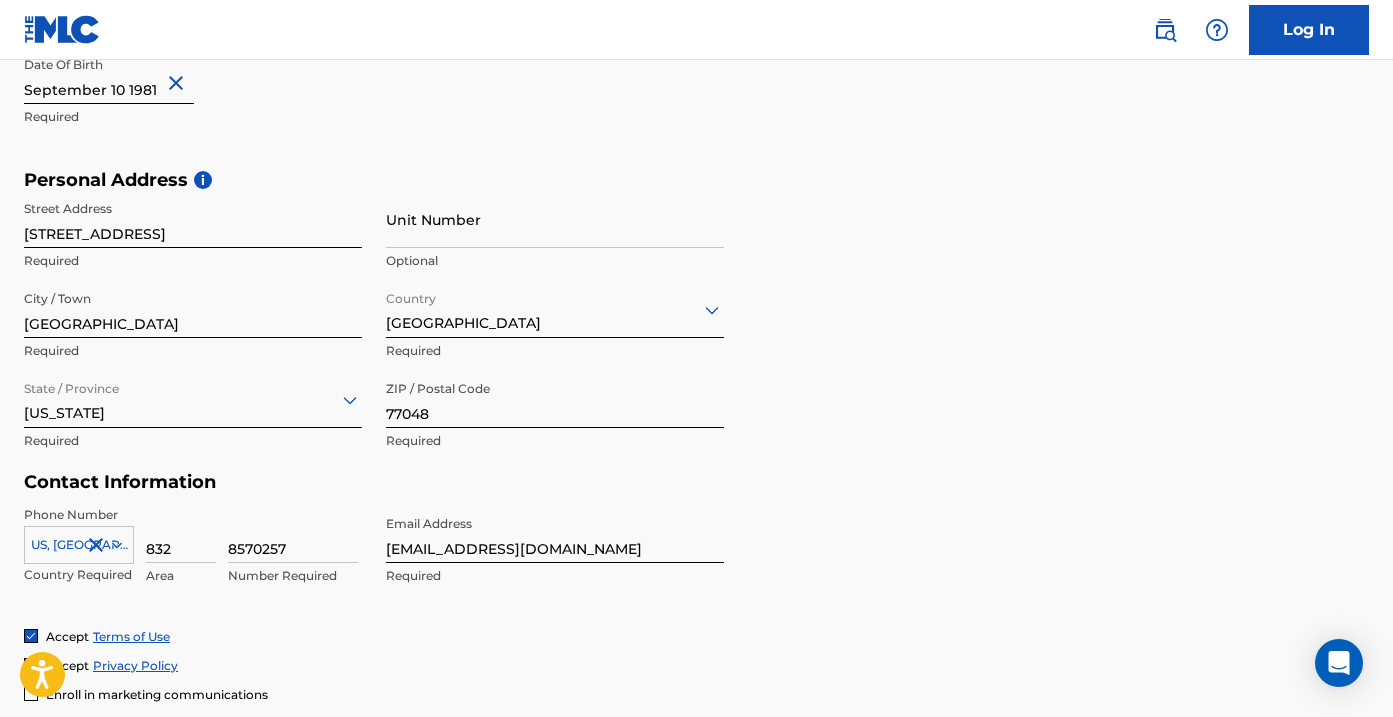 scroll, scrollTop: 846, scrollLeft: 0, axis: vertical 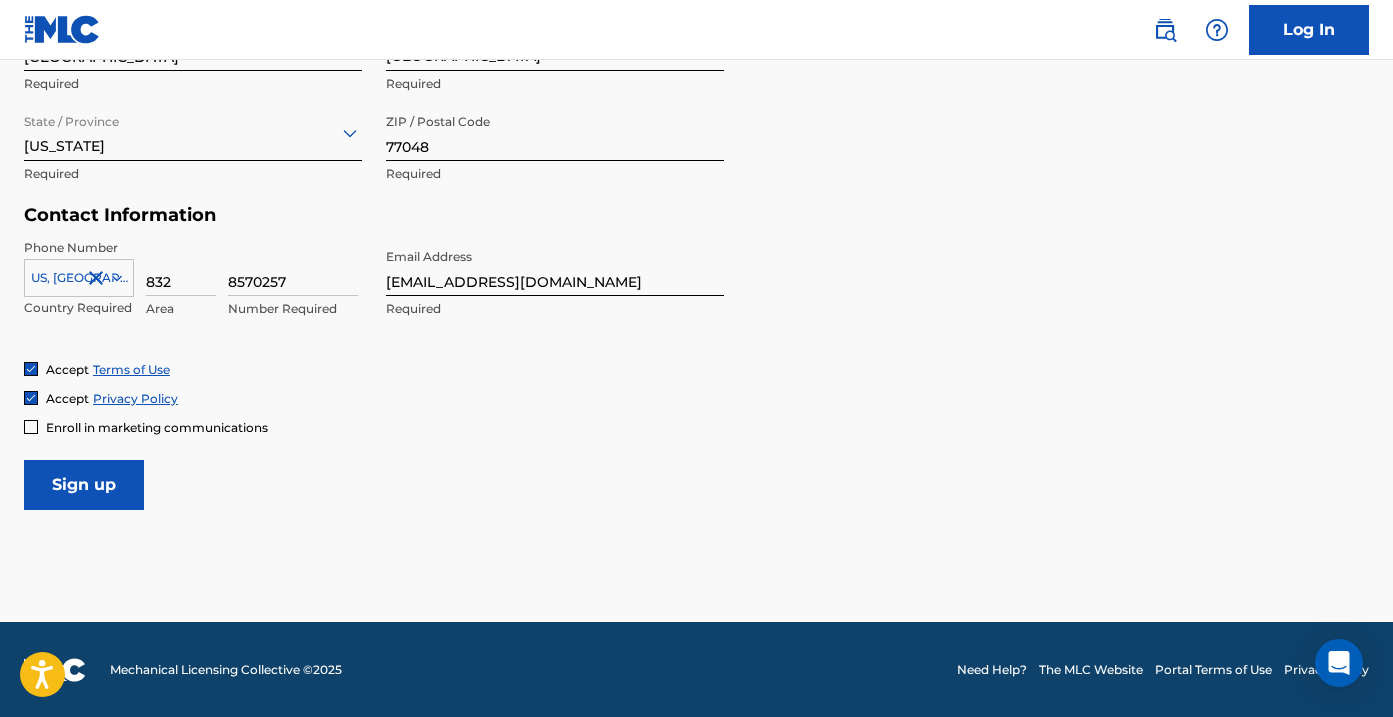 click on "Sign up" at bounding box center (84, 485) 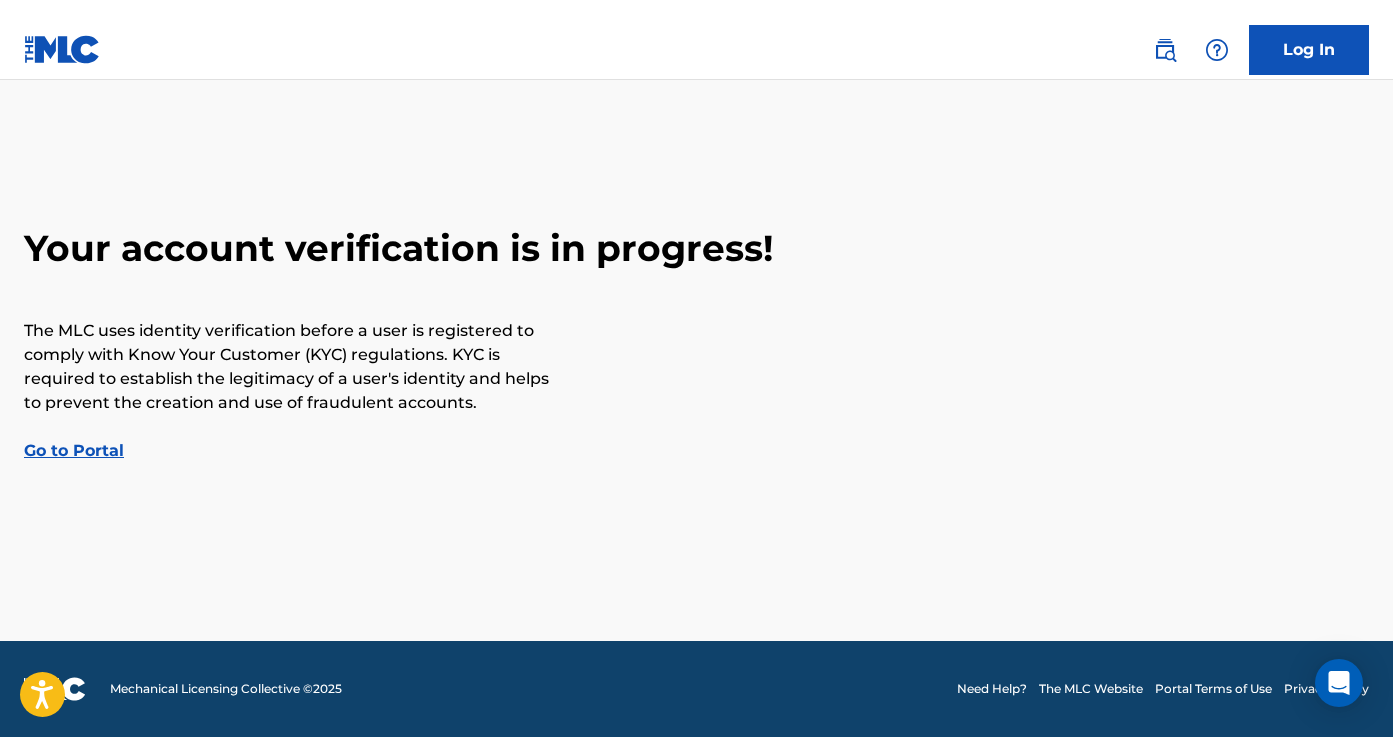 scroll, scrollTop: 0, scrollLeft: 0, axis: both 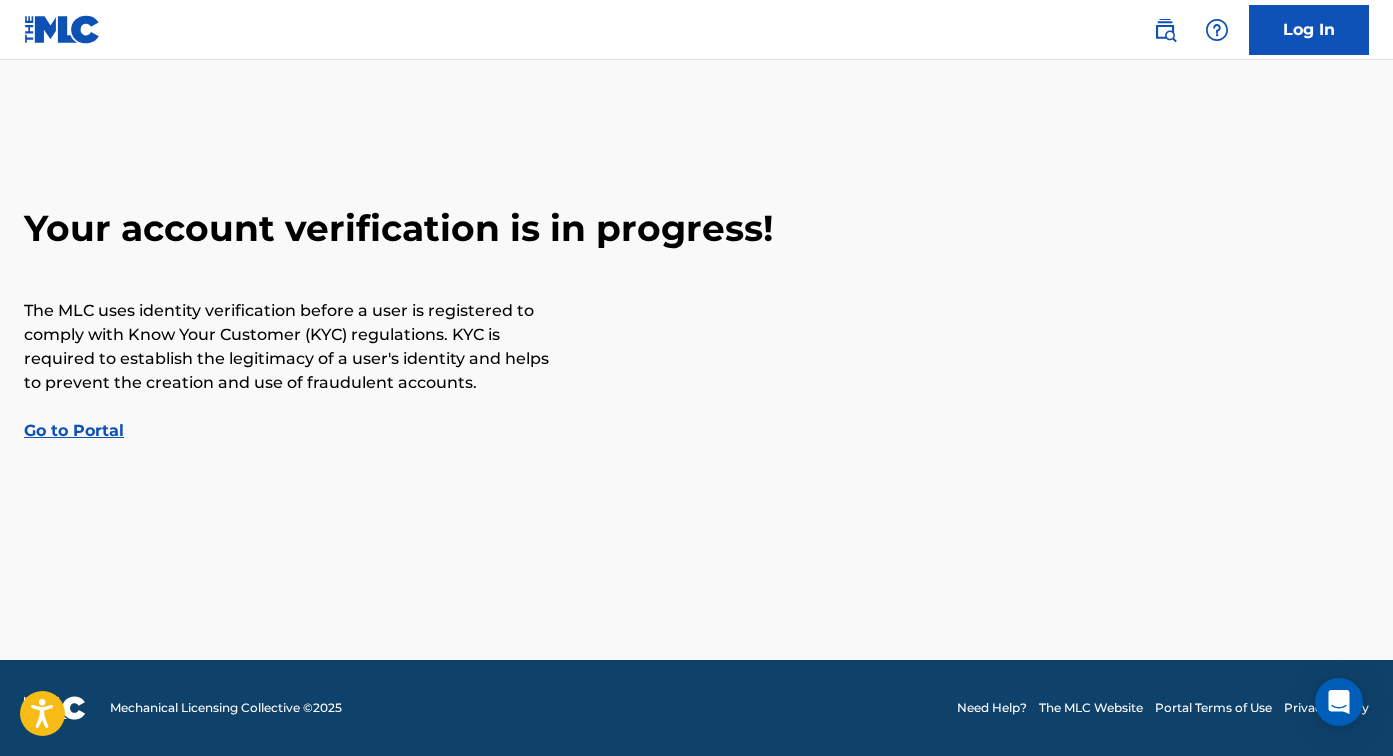 click on "Go to Portal" at bounding box center [74, 430] 